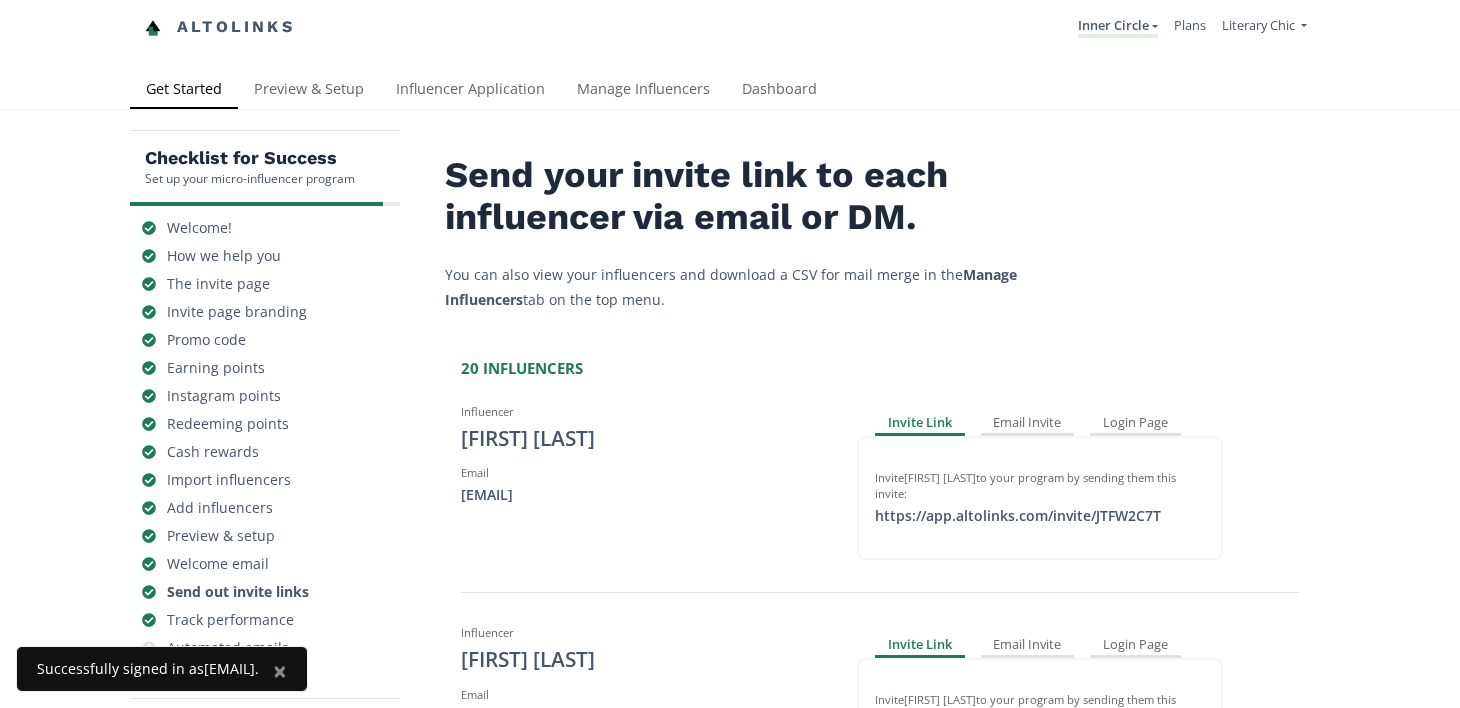 scroll, scrollTop: 0, scrollLeft: 0, axis: both 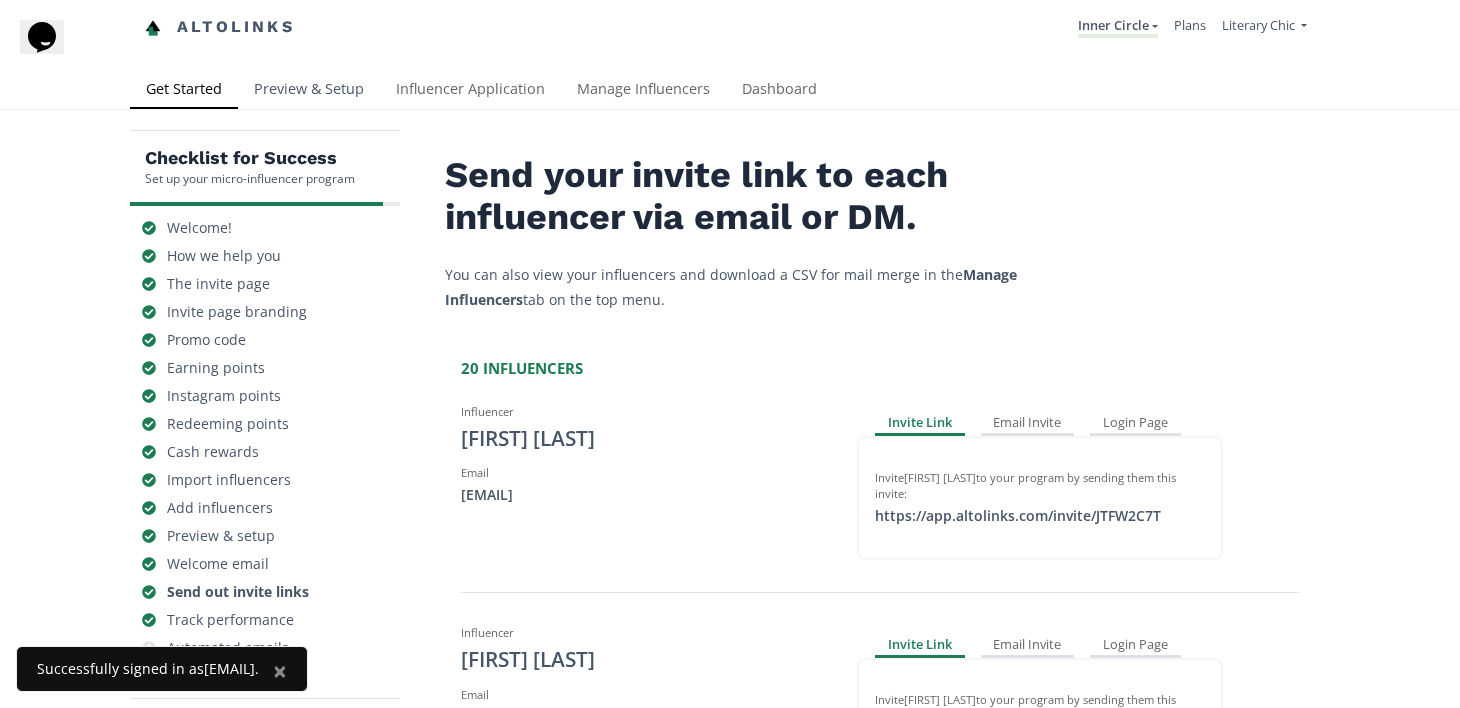 click on "Preview & Setup" at bounding box center (309, 91) 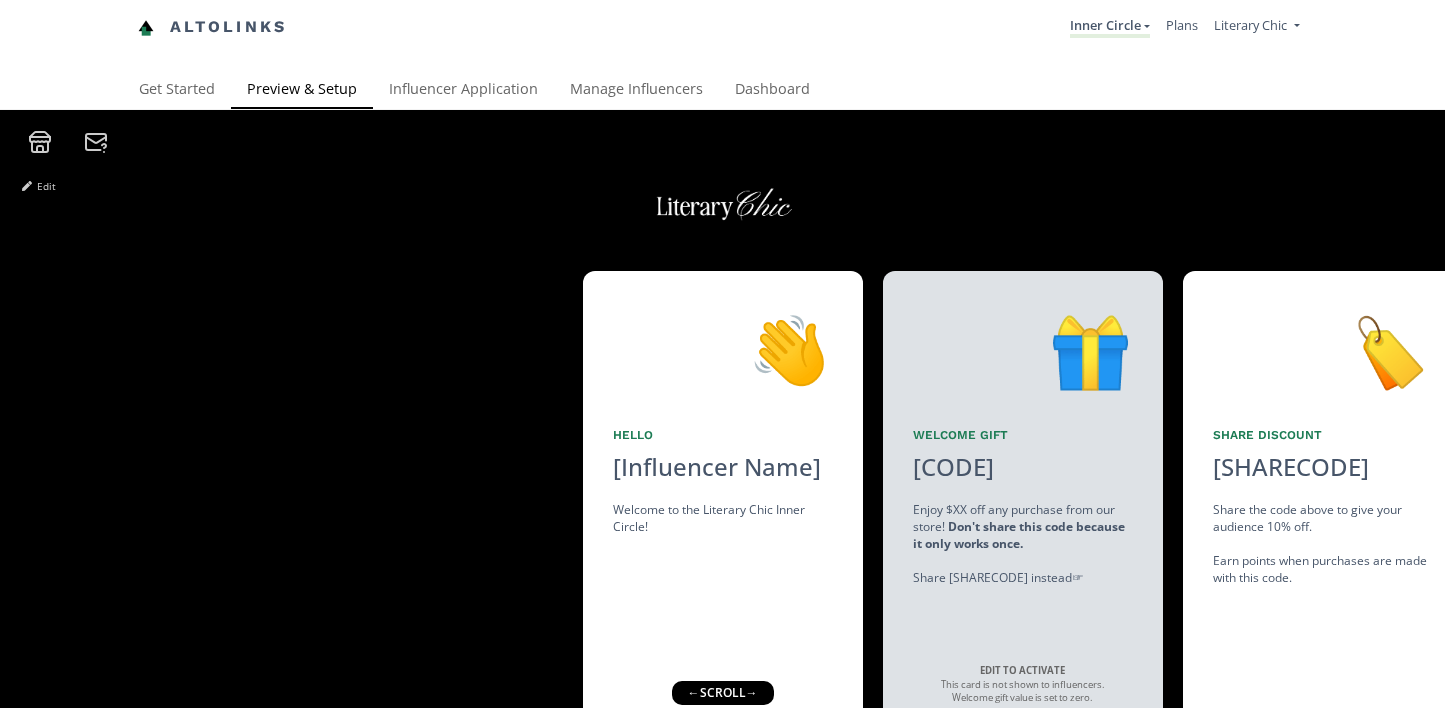 scroll, scrollTop: 0, scrollLeft: 0, axis: both 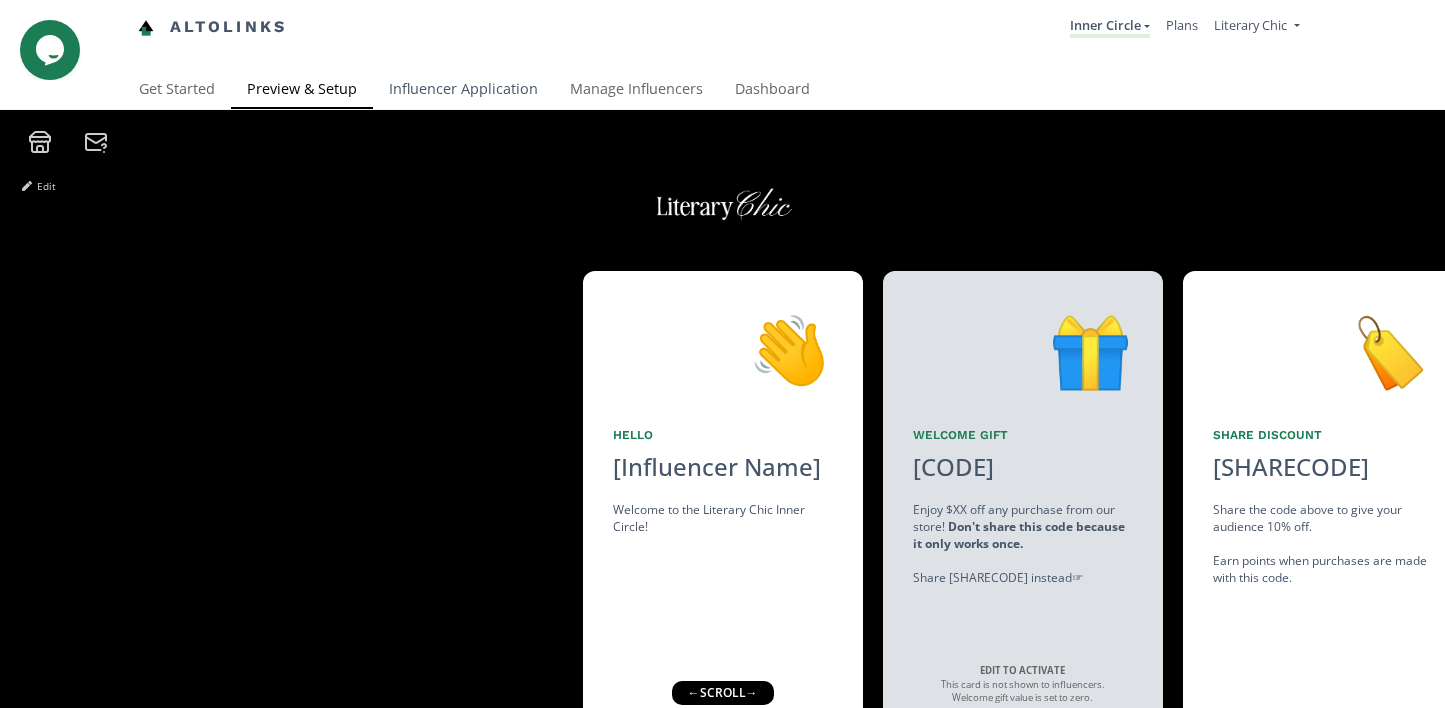 click on "Influencer Application" at bounding box center (463, 91) 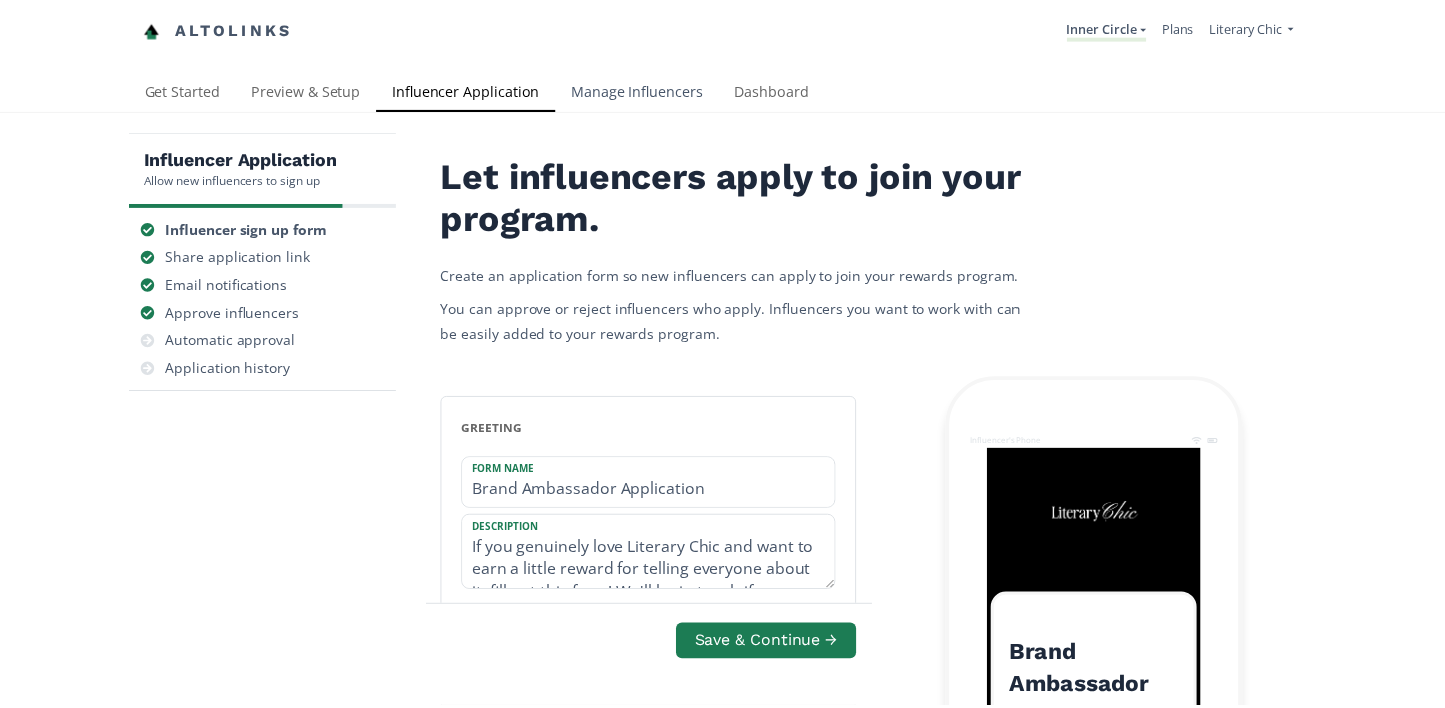 scroll, scrollTop: 0, scrollLeft: 0, axis: both 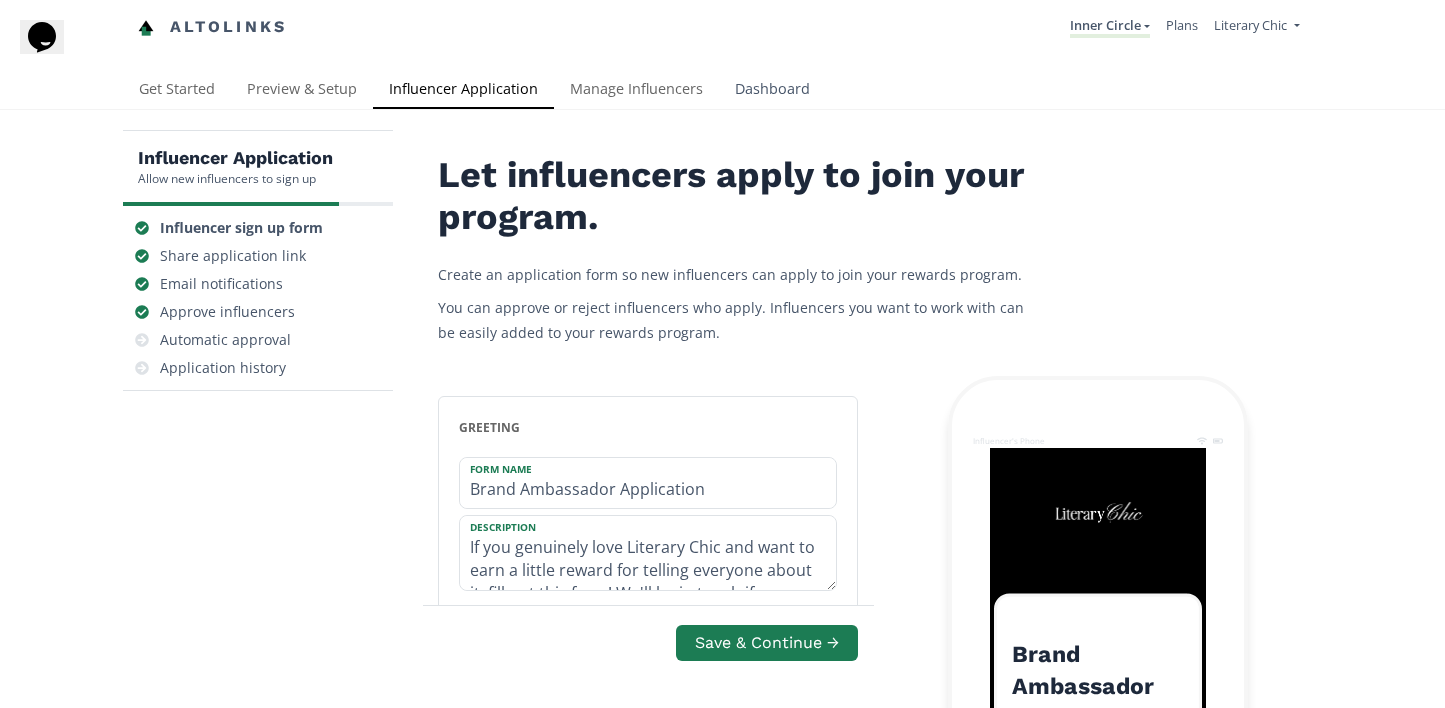 click on "Dashboard" at bounding box center [772, 91] 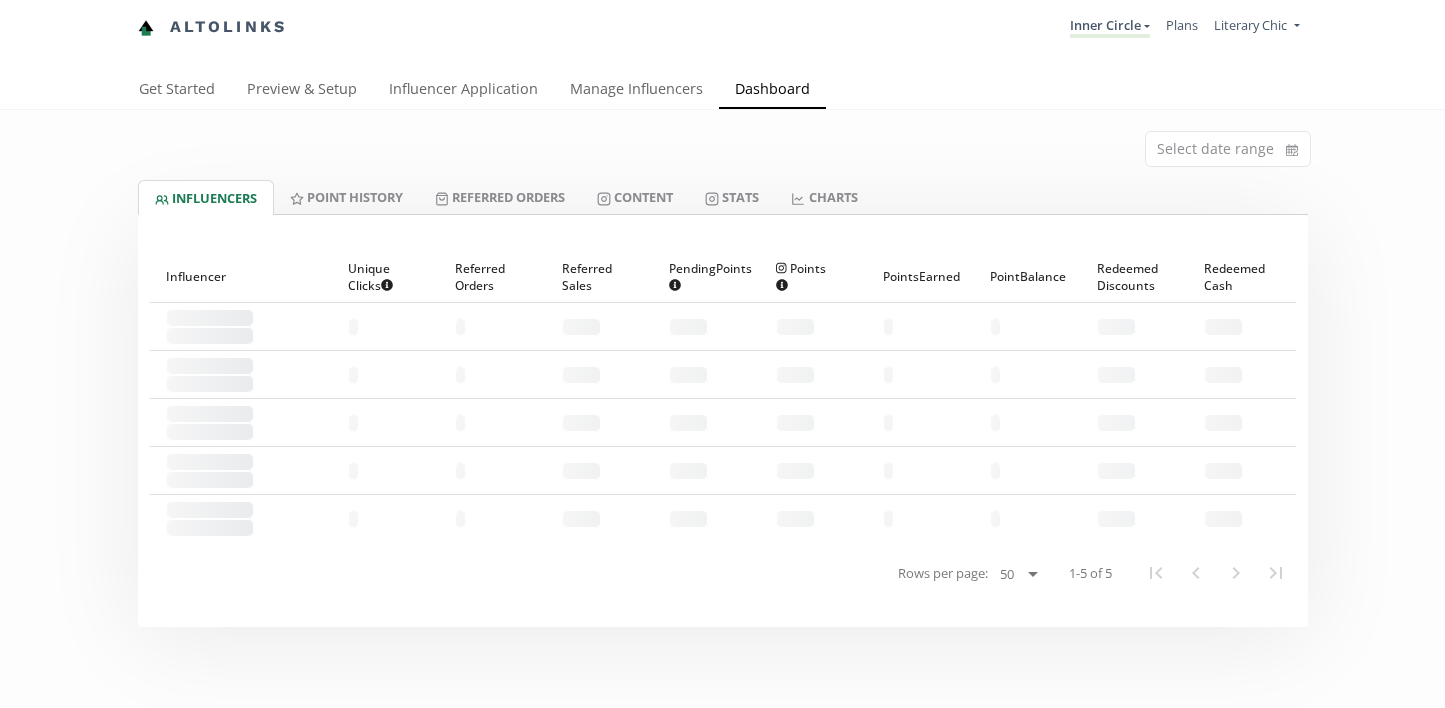 scroll, scrollTop: 0, scrollLeft: 0, axis: both 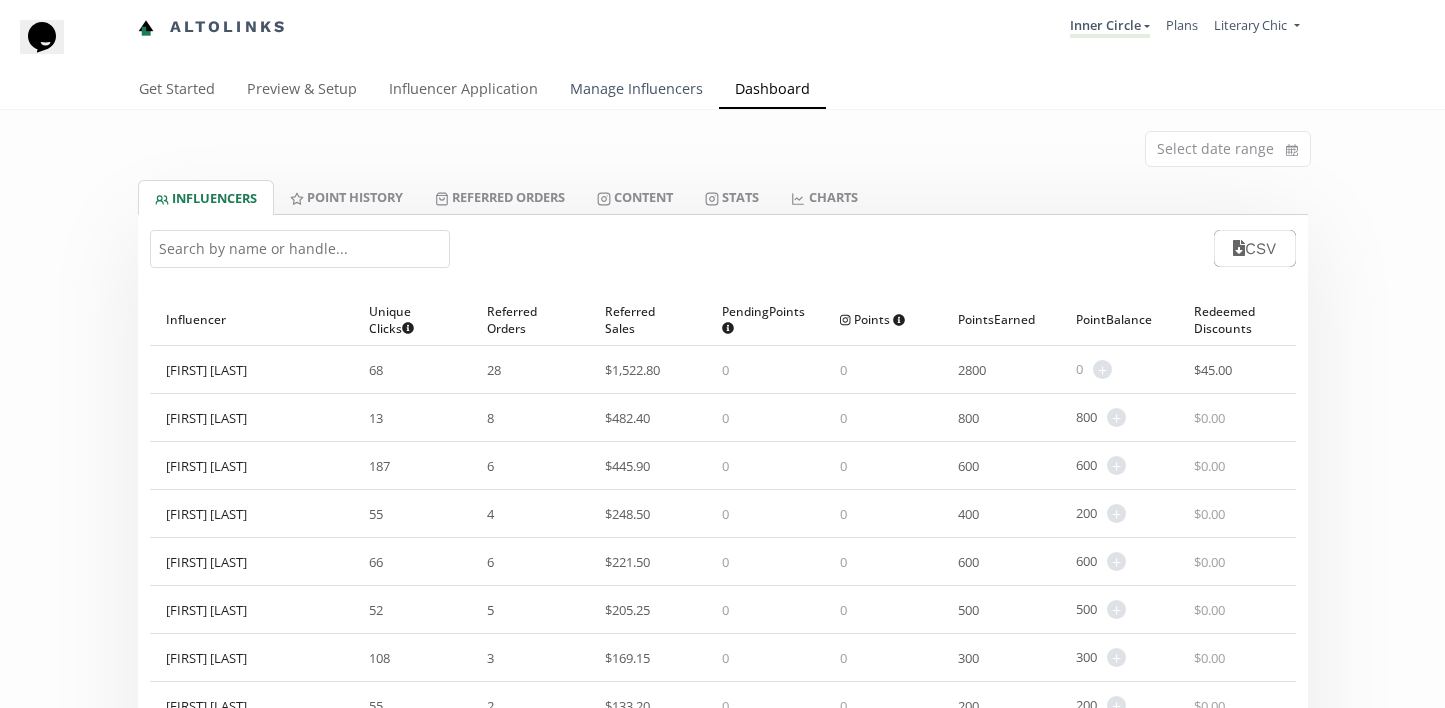 click on "Manage Influencers" at bounding box center (636, 91) 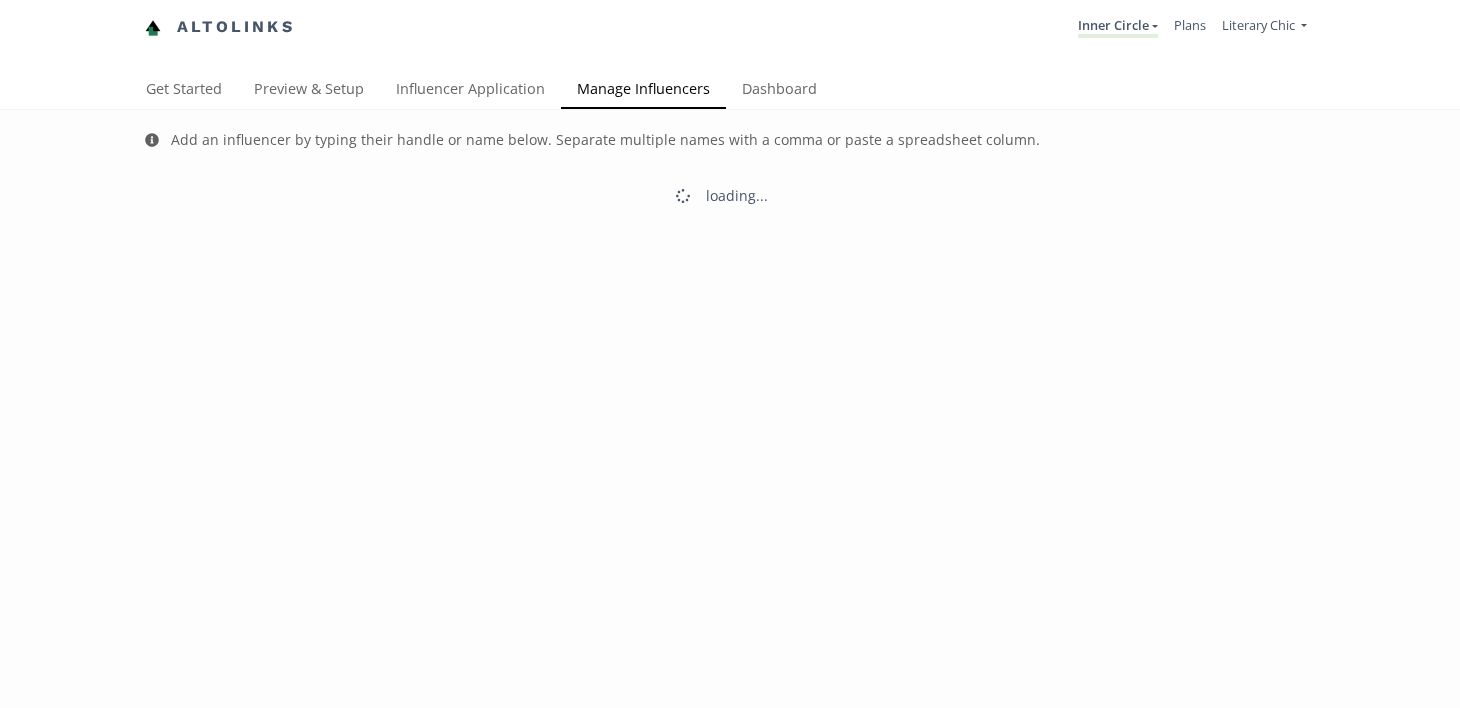 scroll, scrollTop: 0, scrollLeft: 0, axis: both 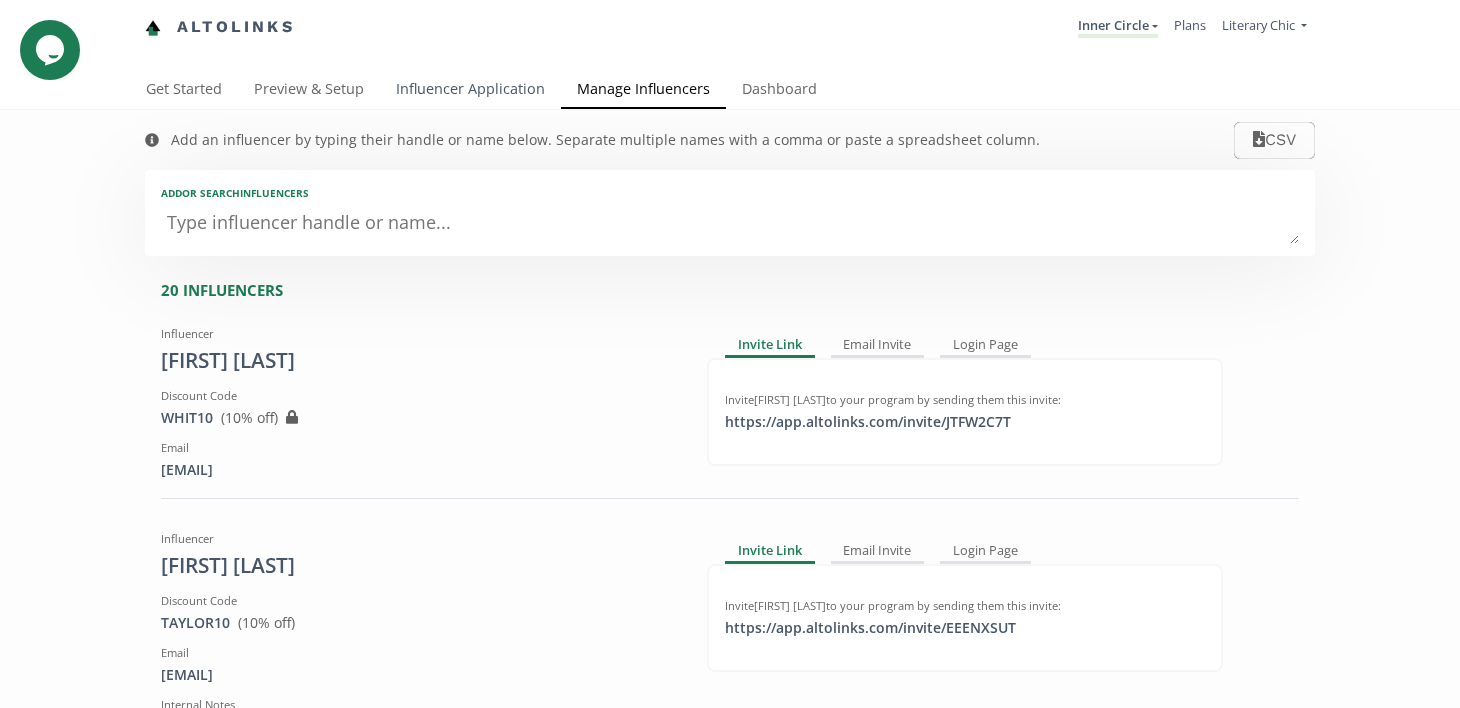 click on "Influencer Application" at bounding box center [470, 91] 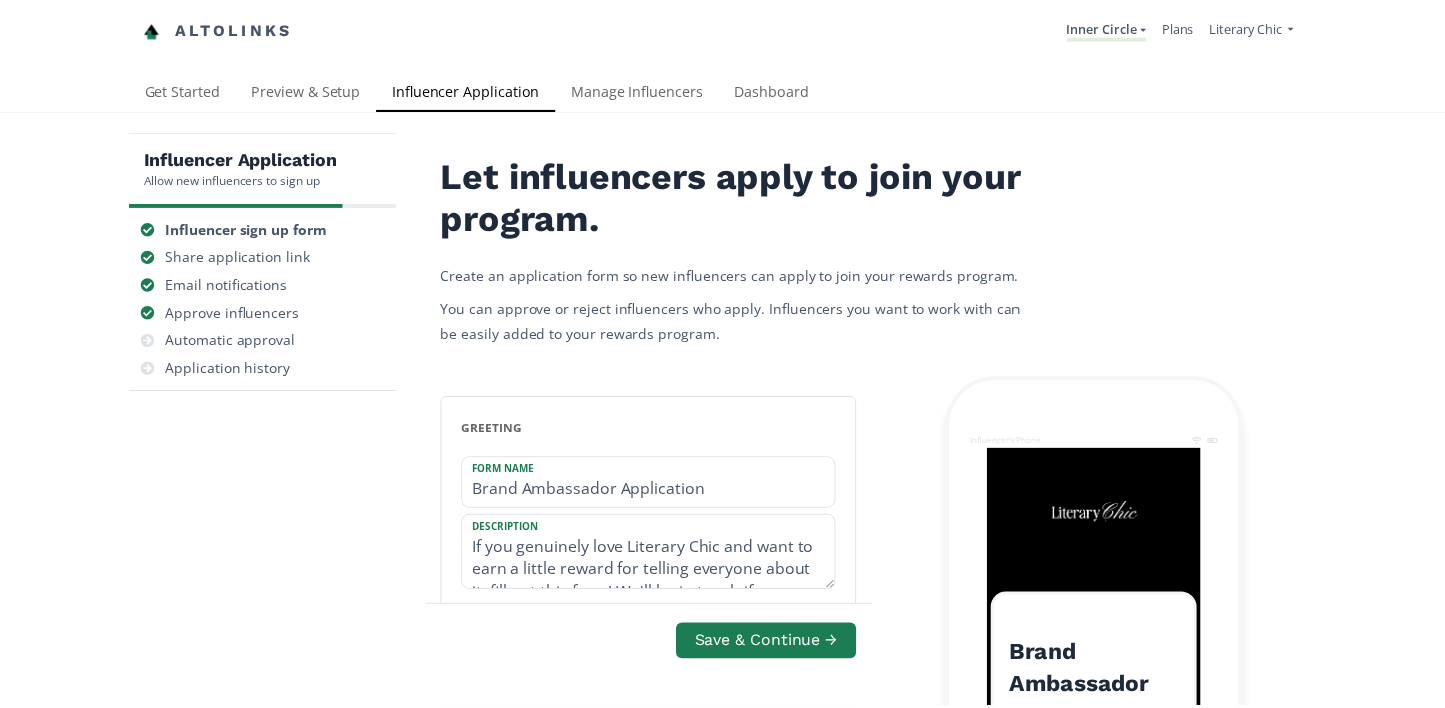 scroll, scrollTop: 0, scrollLeft: 0, axis: both 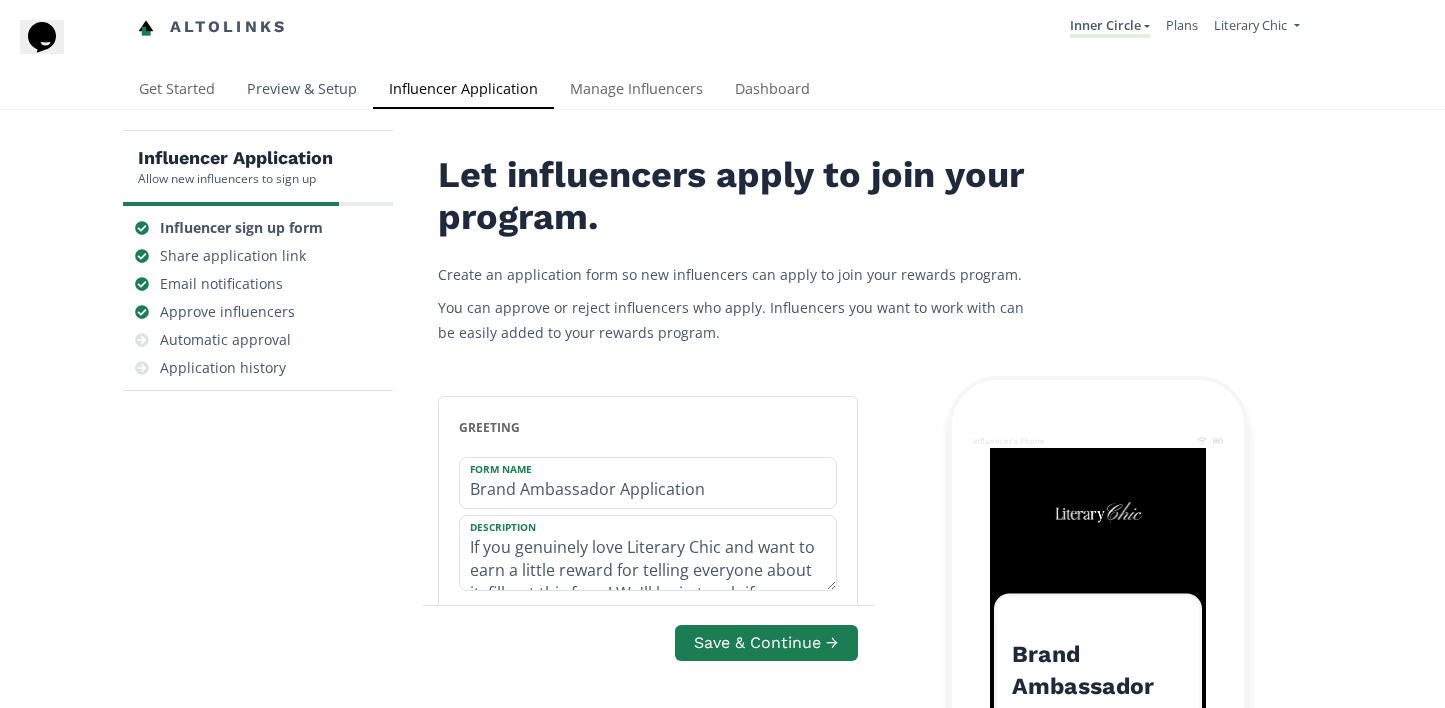 click on "Preview & Setup" at bounding box center [302, 91] 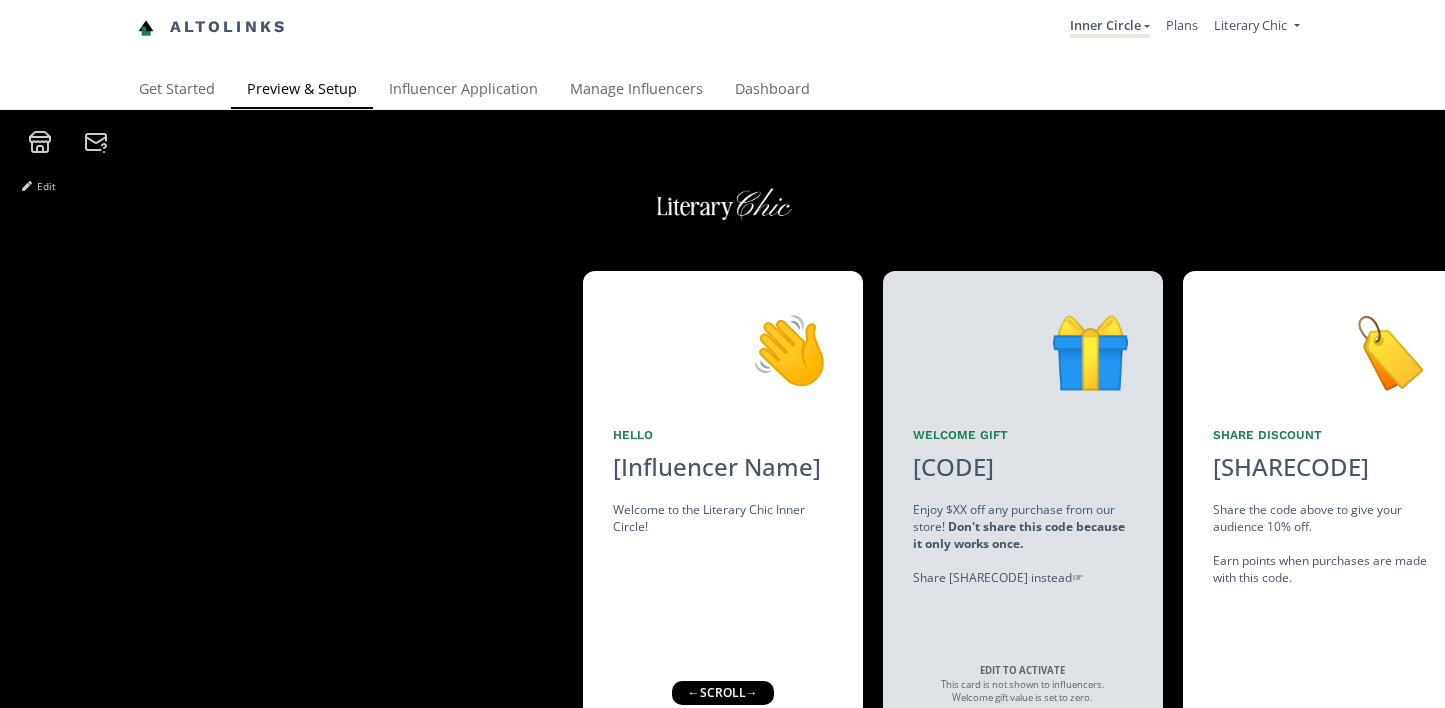 scroll, scrollTop: 0, scrollLeft: 0, axis: both 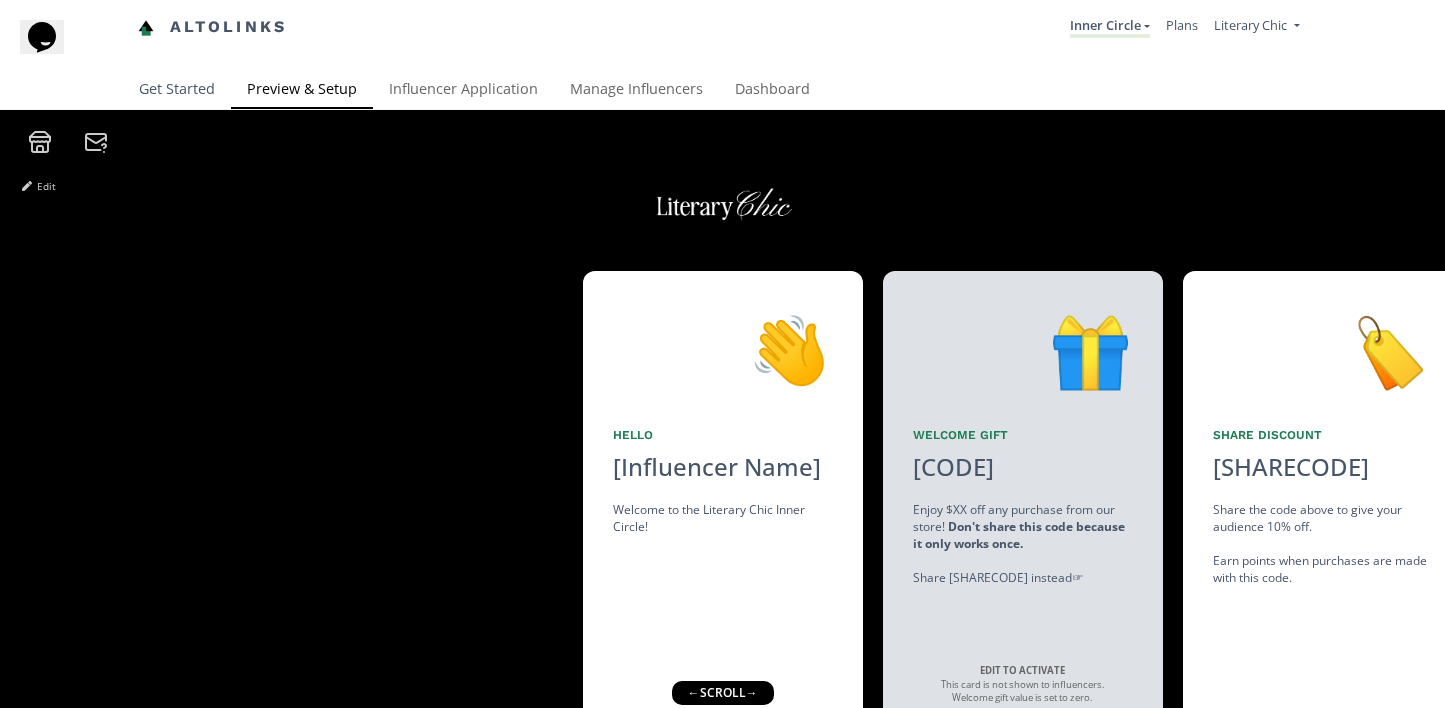 click on "Get Started" at bounding box center [177, 91] 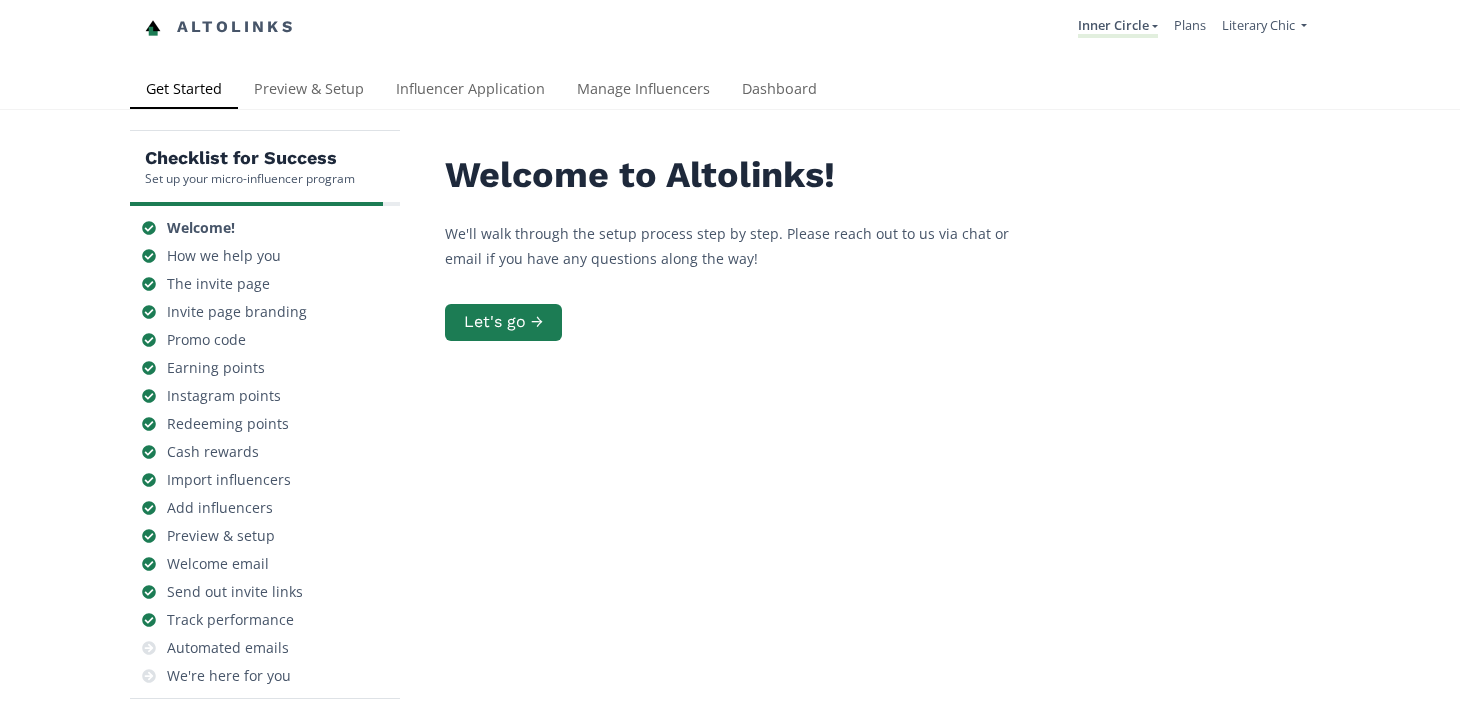 scroll, scrollTop: 0, scrollLeft: 0, axis: both 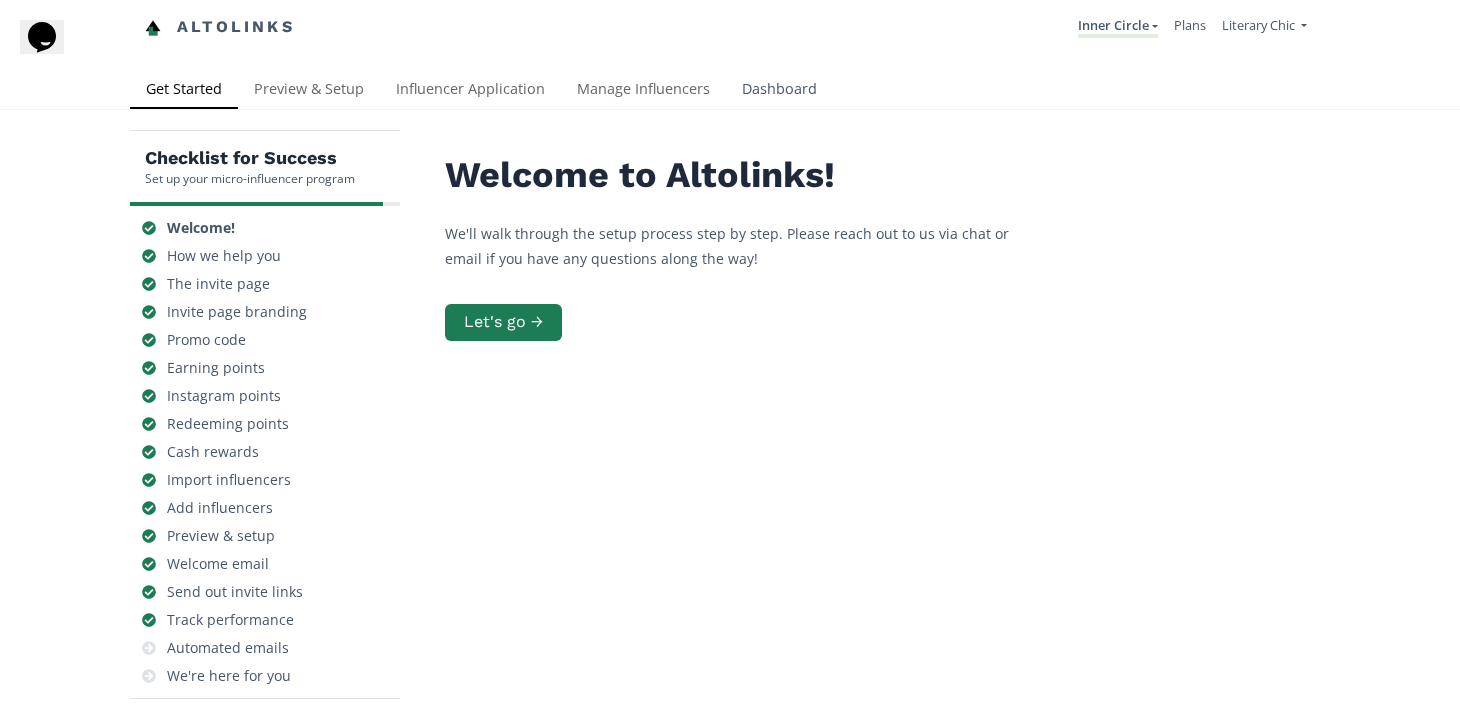 click on "Dashboard" at bounding box center [779, 91] 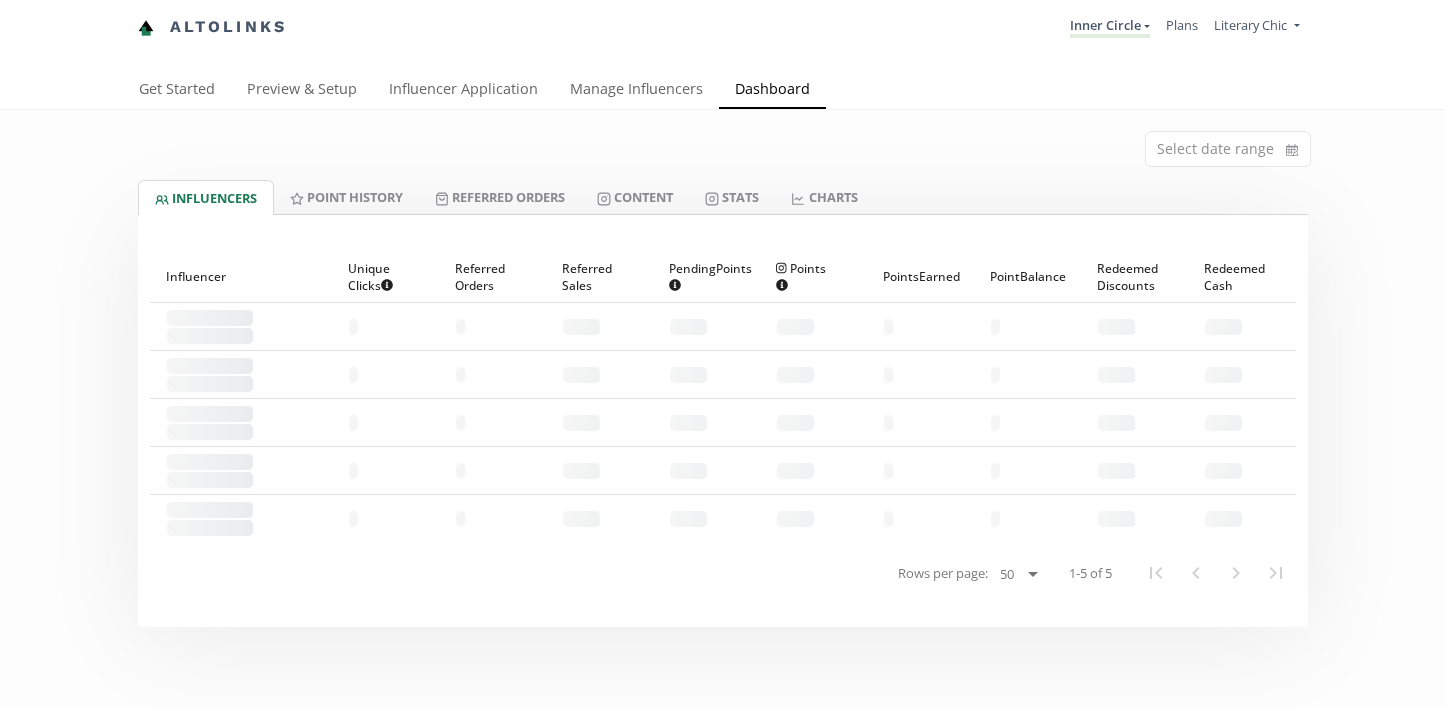 scroll, scrollTop: 0, scrollLeft: 0, axis: both 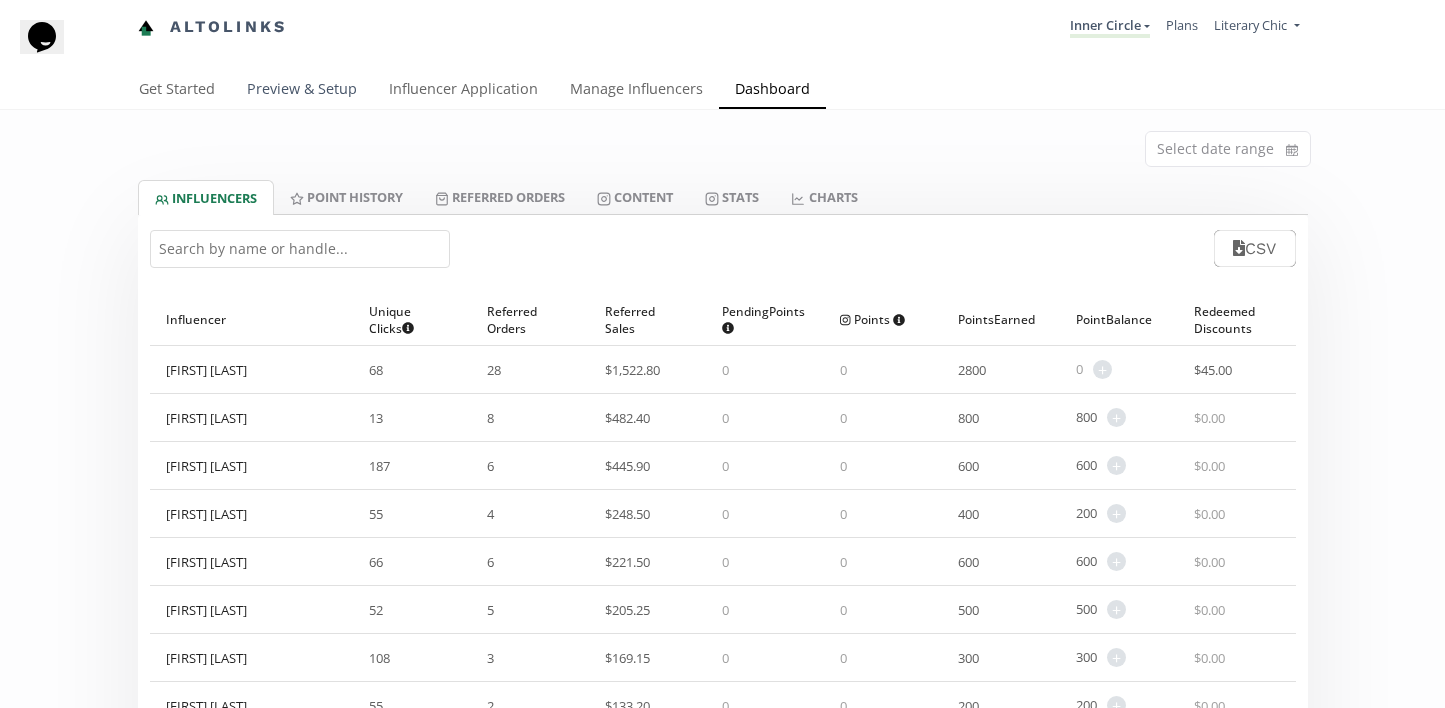 click on "Preview & Setup" at bounding box center (302, 91) 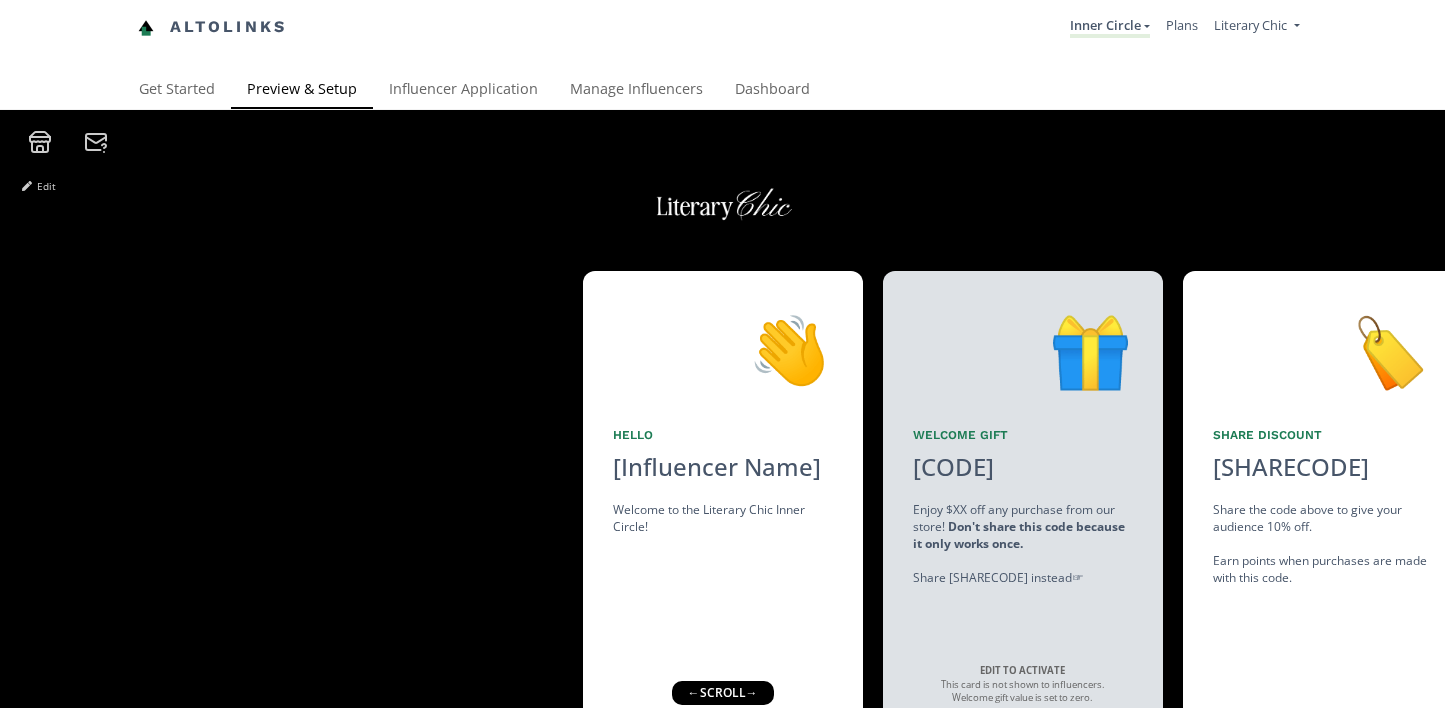 scroll, scrollTop: 0, scrollLeft: 0, axis: both 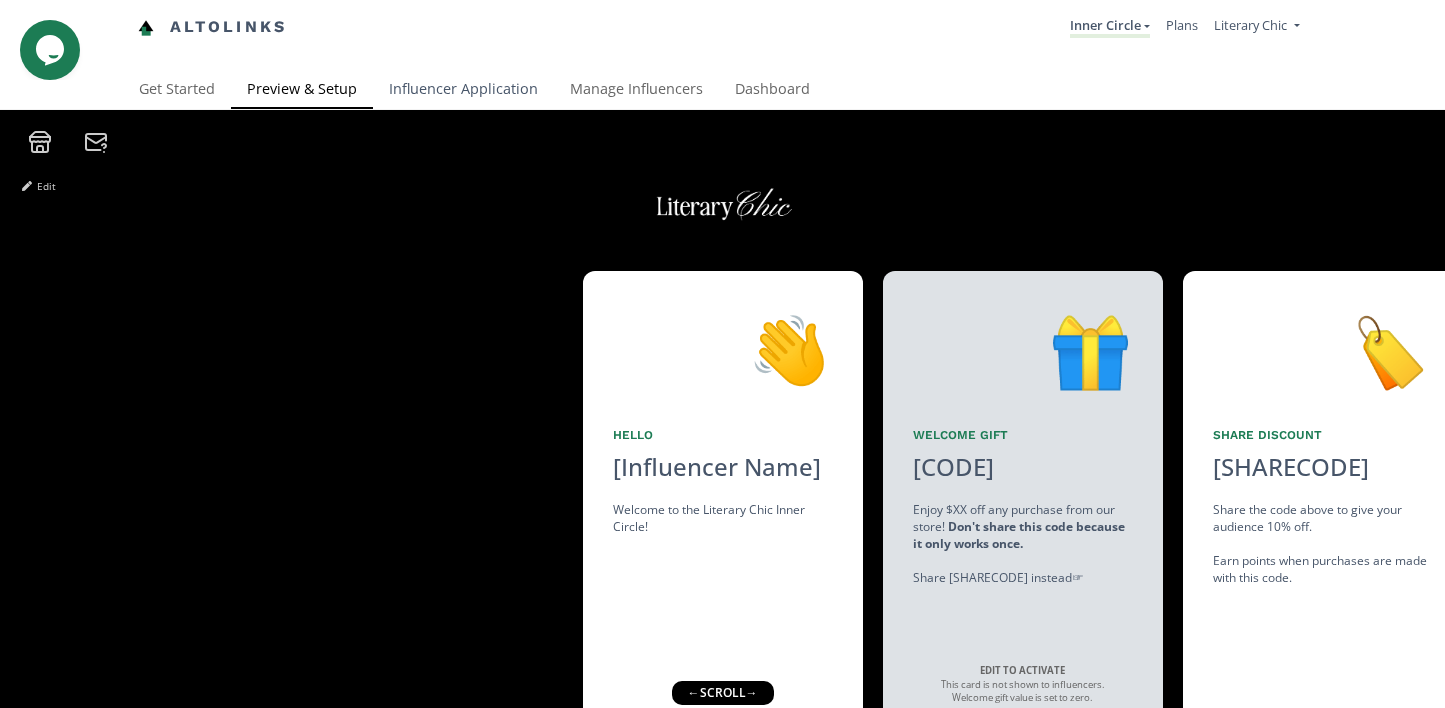 click on "Influencer Application" at bounding box center [463, 91] 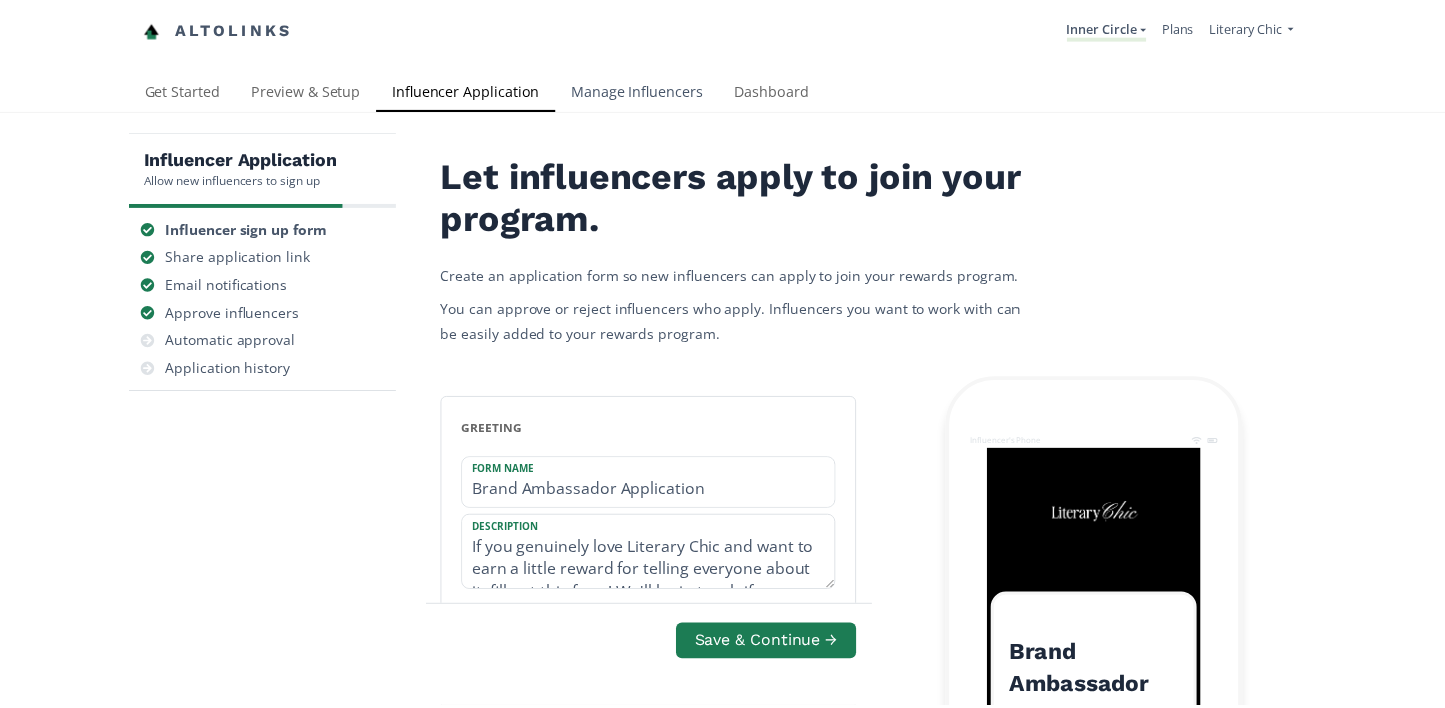 scroll, scrollTop: 0, scrollLeft: 0, axis: both 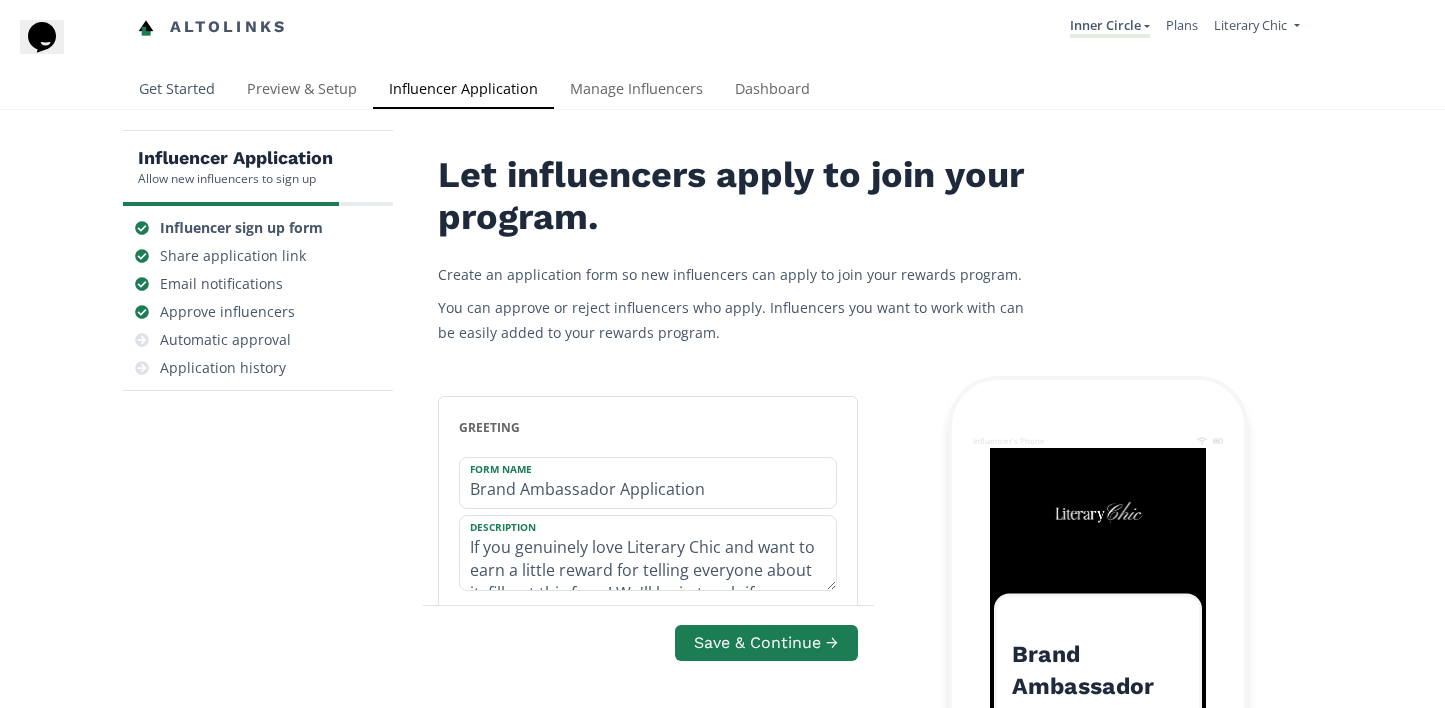 click on "Get Started" at bounding box center [177, 91] 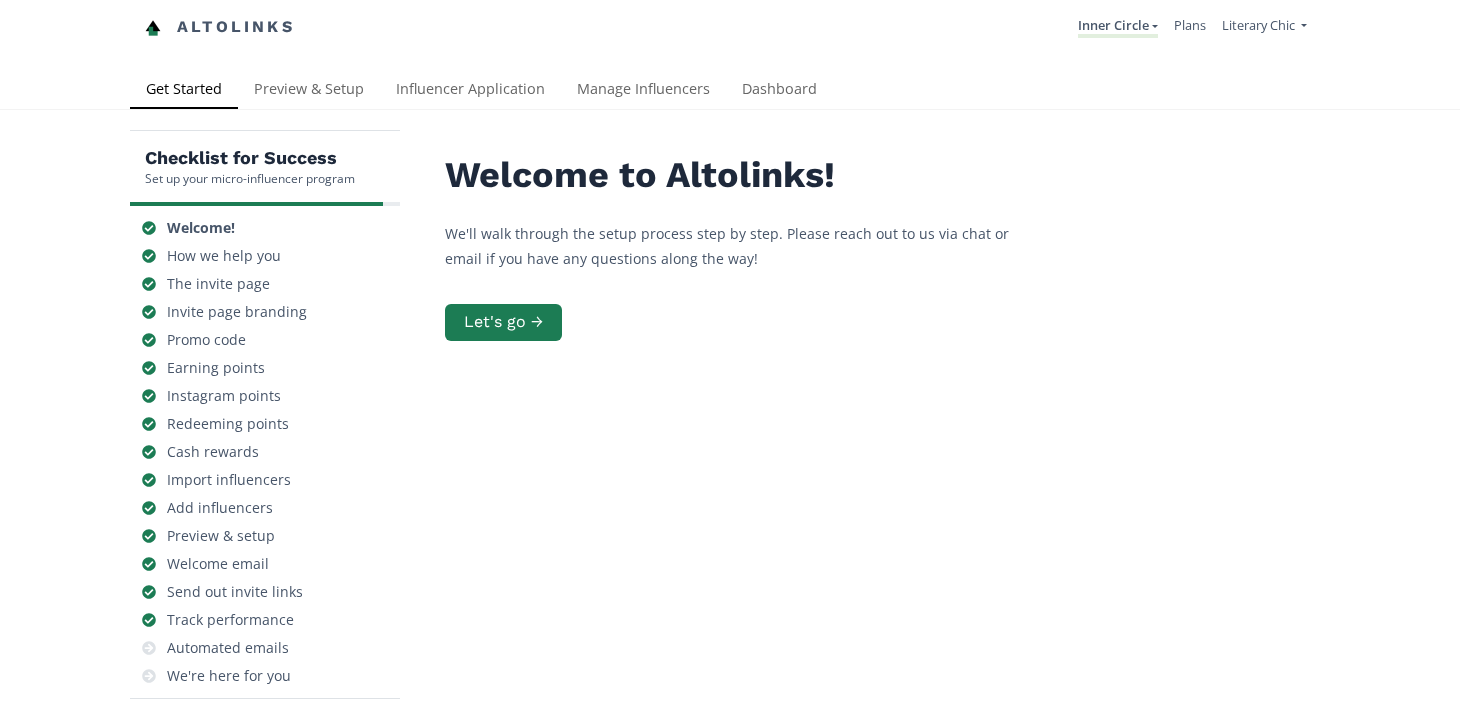 scroll, scrollTop: 0, scrollLeft: 0, axis: both 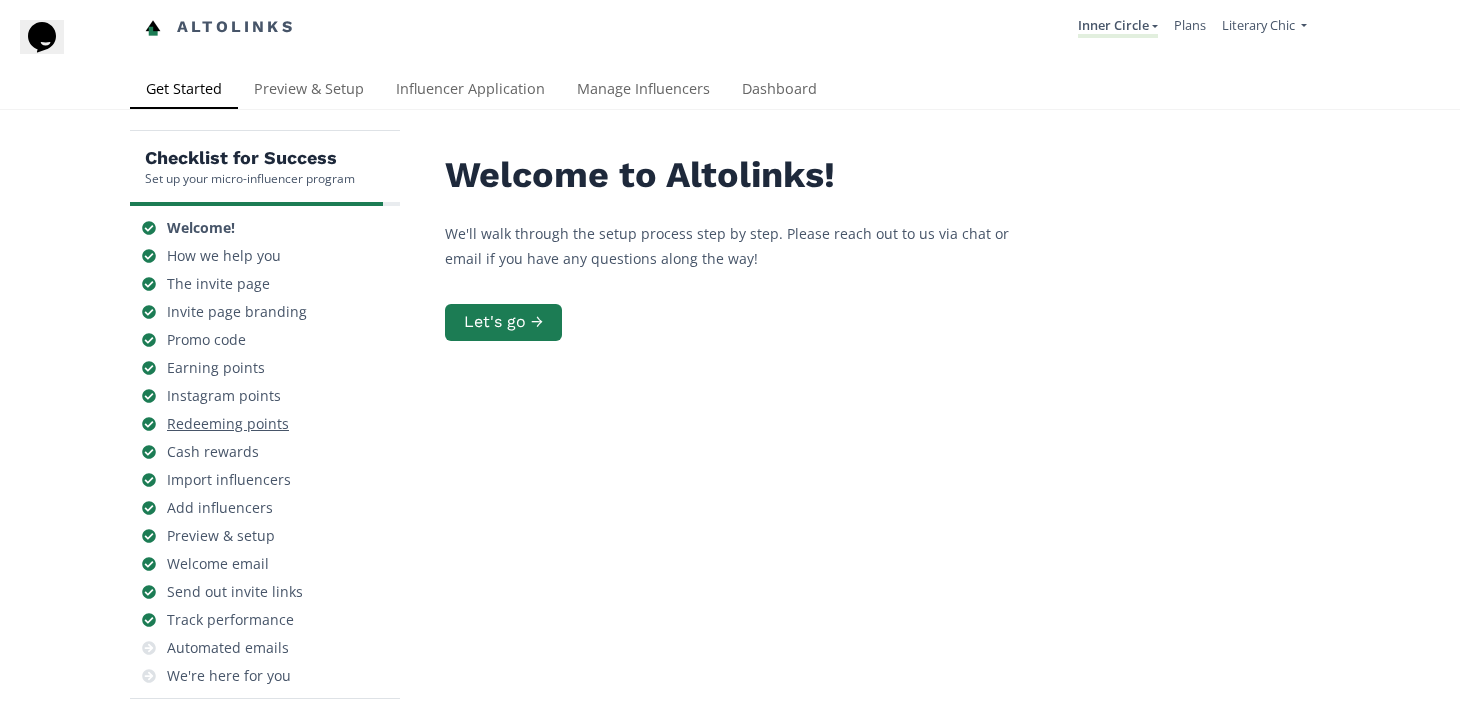 click on "Redeeming points" at bounding box center [228, 424] 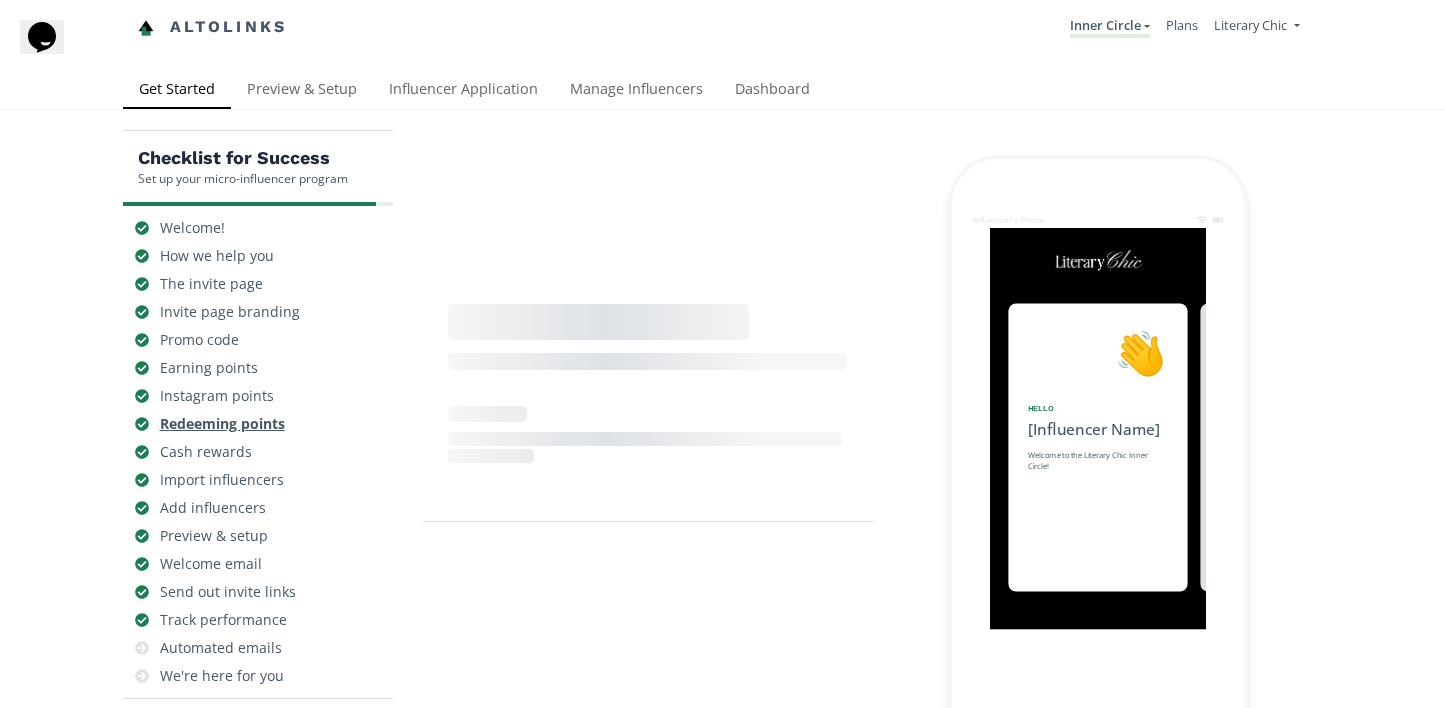 scroll, scrollTop: 0, scrollLeft: 1800, axis: horizontal 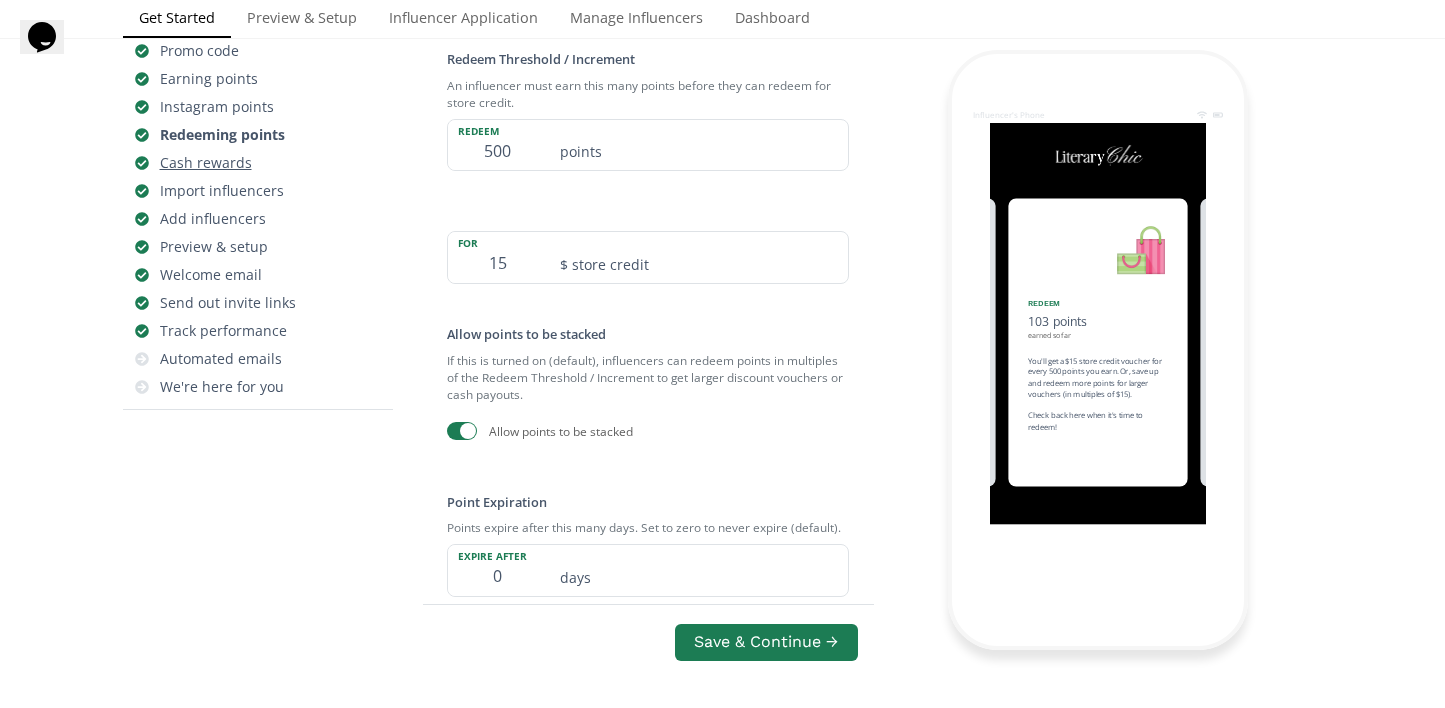 click on "Cash rewards" at bounding box center (206, 163) 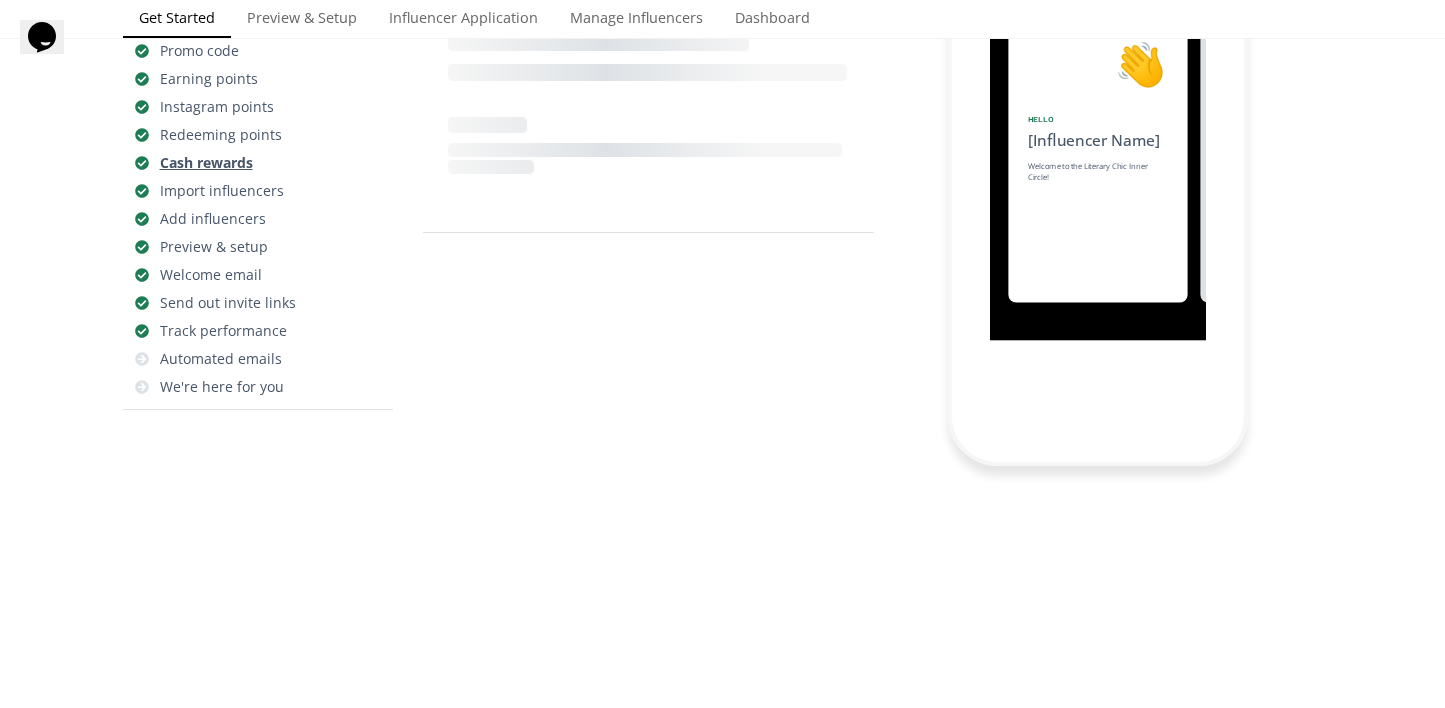 scroll, scrollTop: 171, scrollLeft: 0, axis: vertical 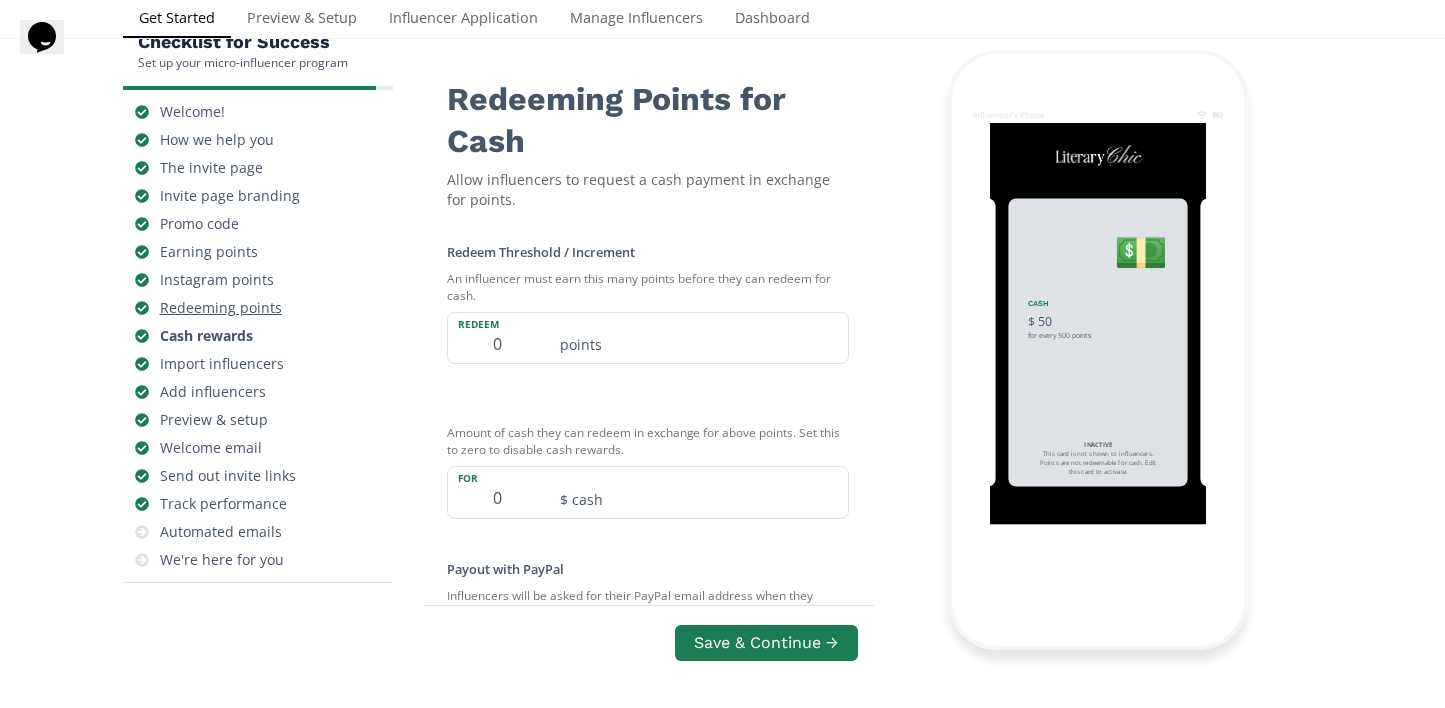 click on "Redeeming points" at bounding box center (221, 308) 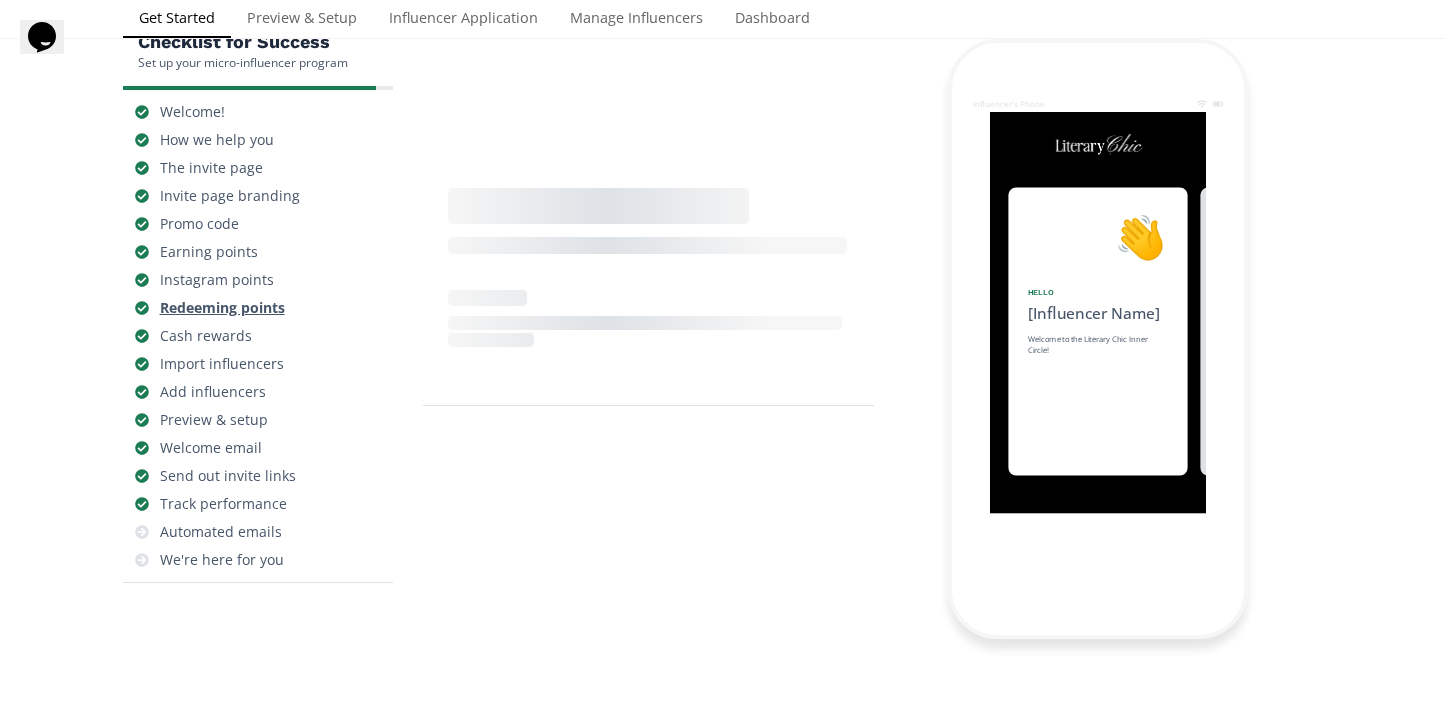 scroll, scrollTop: 80, scrollLeft: 0, axis: vertical 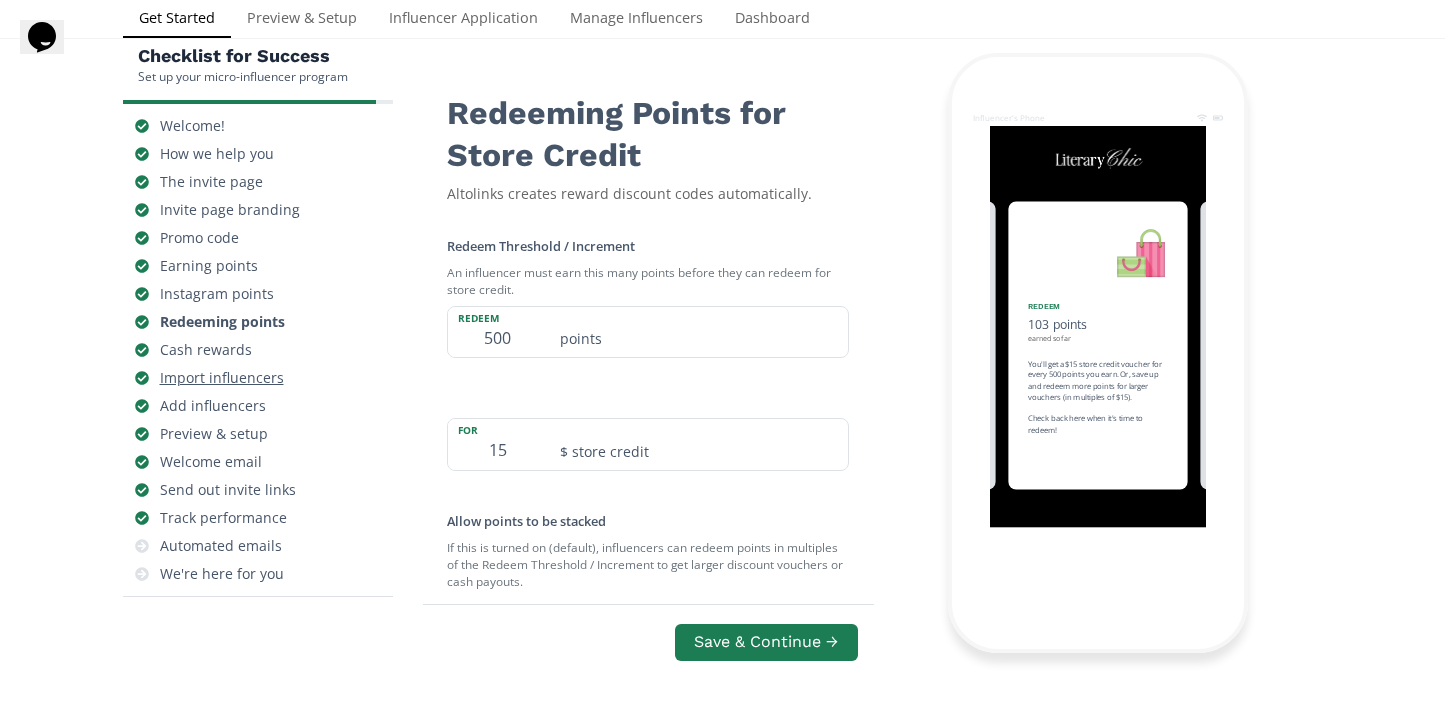 click on "Import influencers" at bounding box center [222, 378] 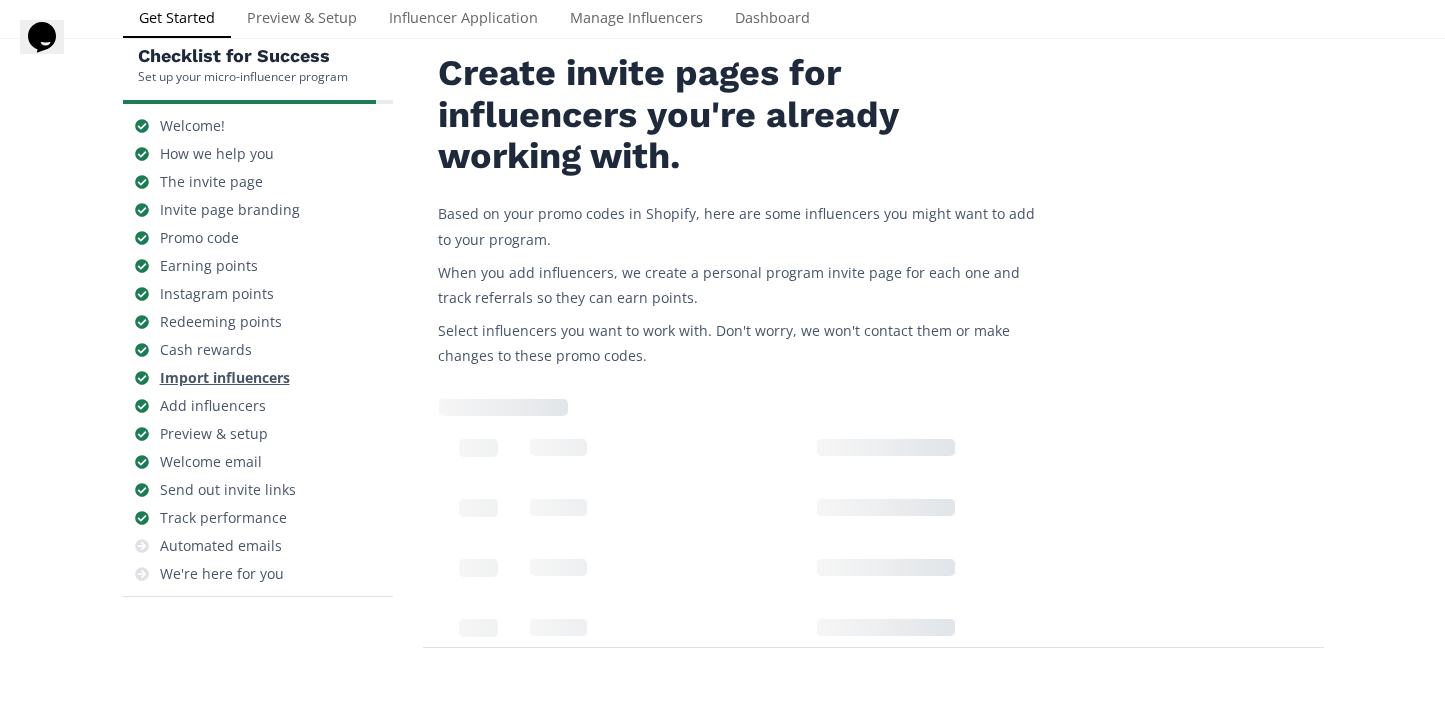 scroll, scrollTop: 80, scrollLeft: 0, axis: vertical 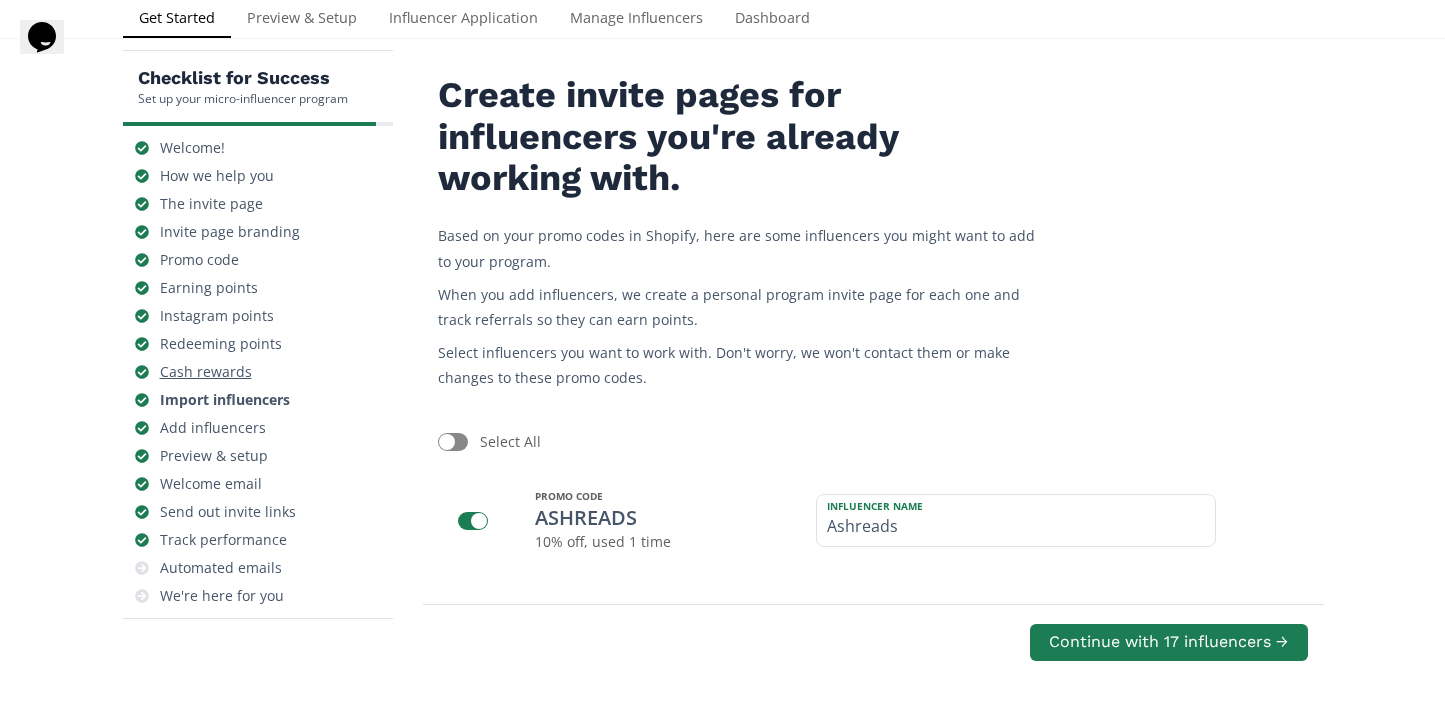 click on "Cash rewards" at bounding box center [206, 372] 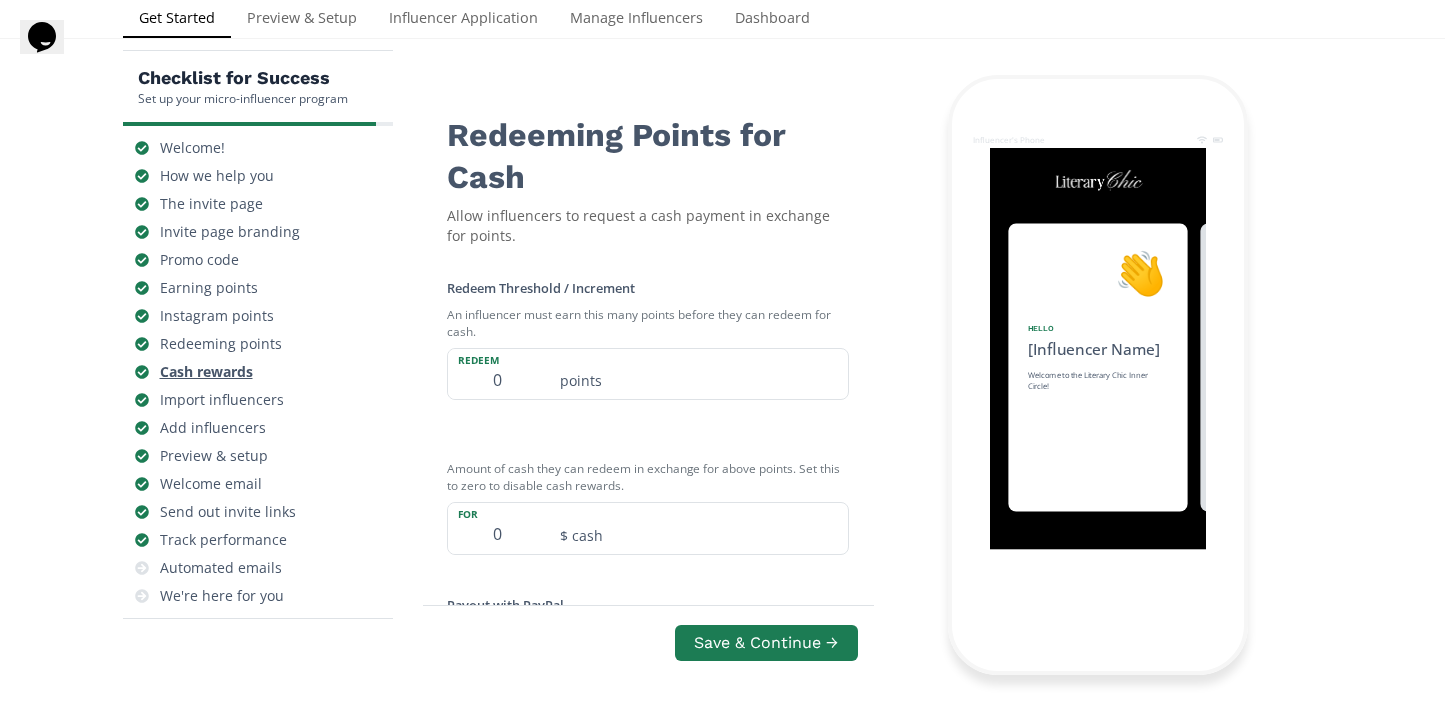 scroll, scrollTop: 0, scrollLeft: 2100, axis: horizontal 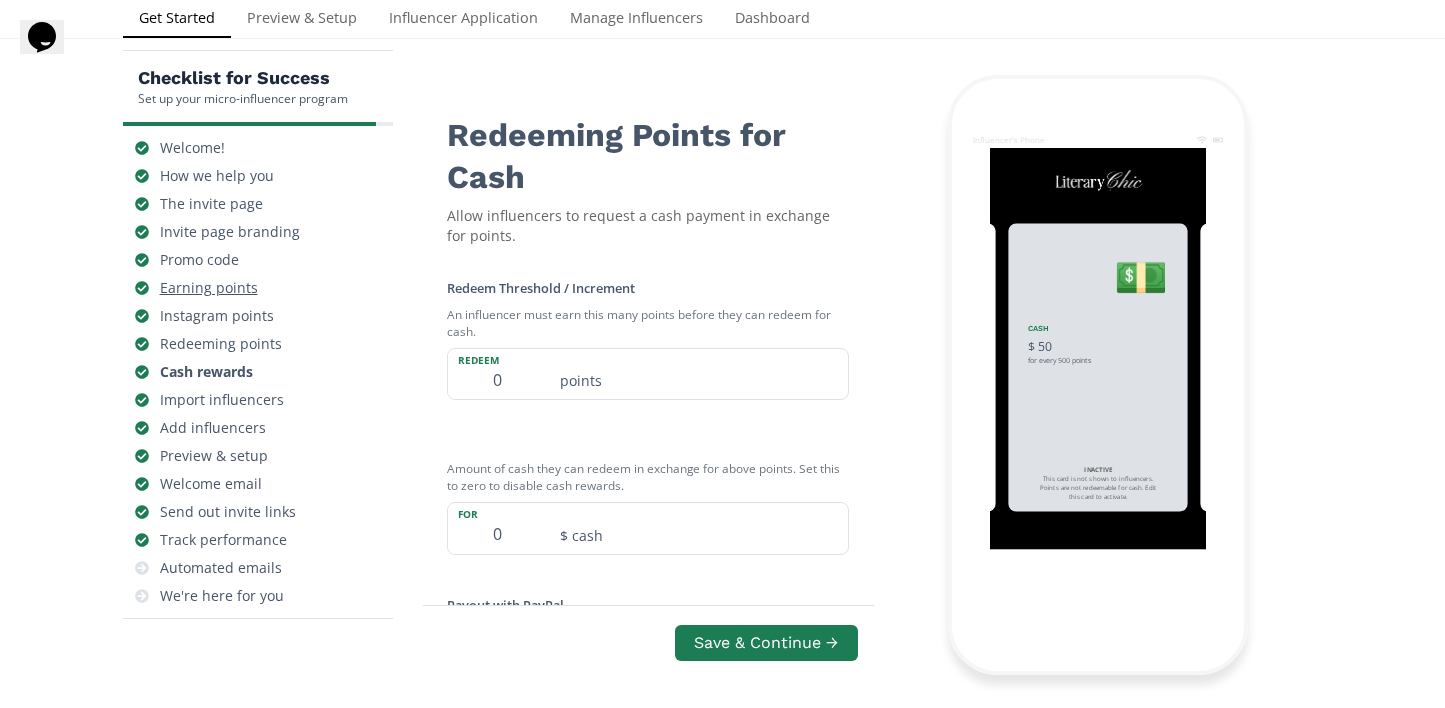 click on "Earning points" at bounding box center (209, 288) 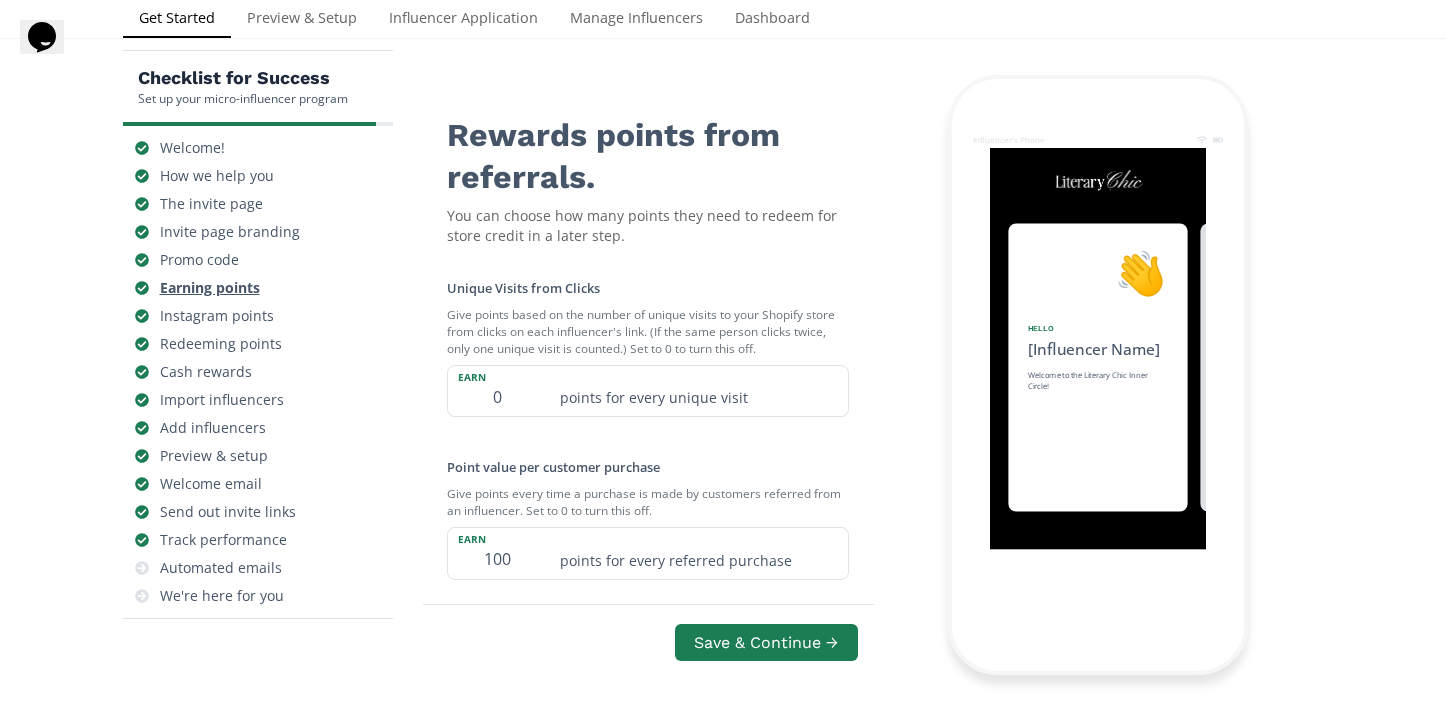 scroll, scrollTop: 0, scrollLeft: 1200, axis: horizontal 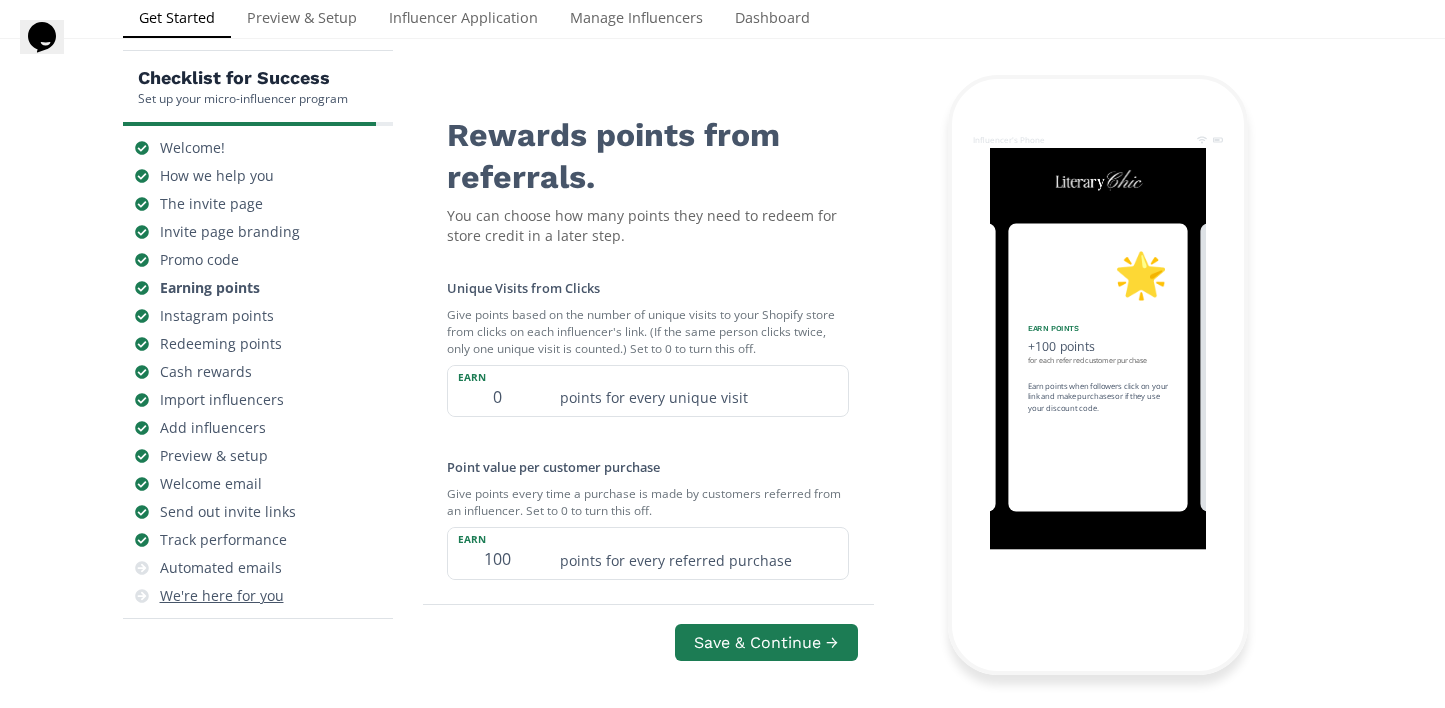 click on "We're here for you" at bounding box center [222, 596] 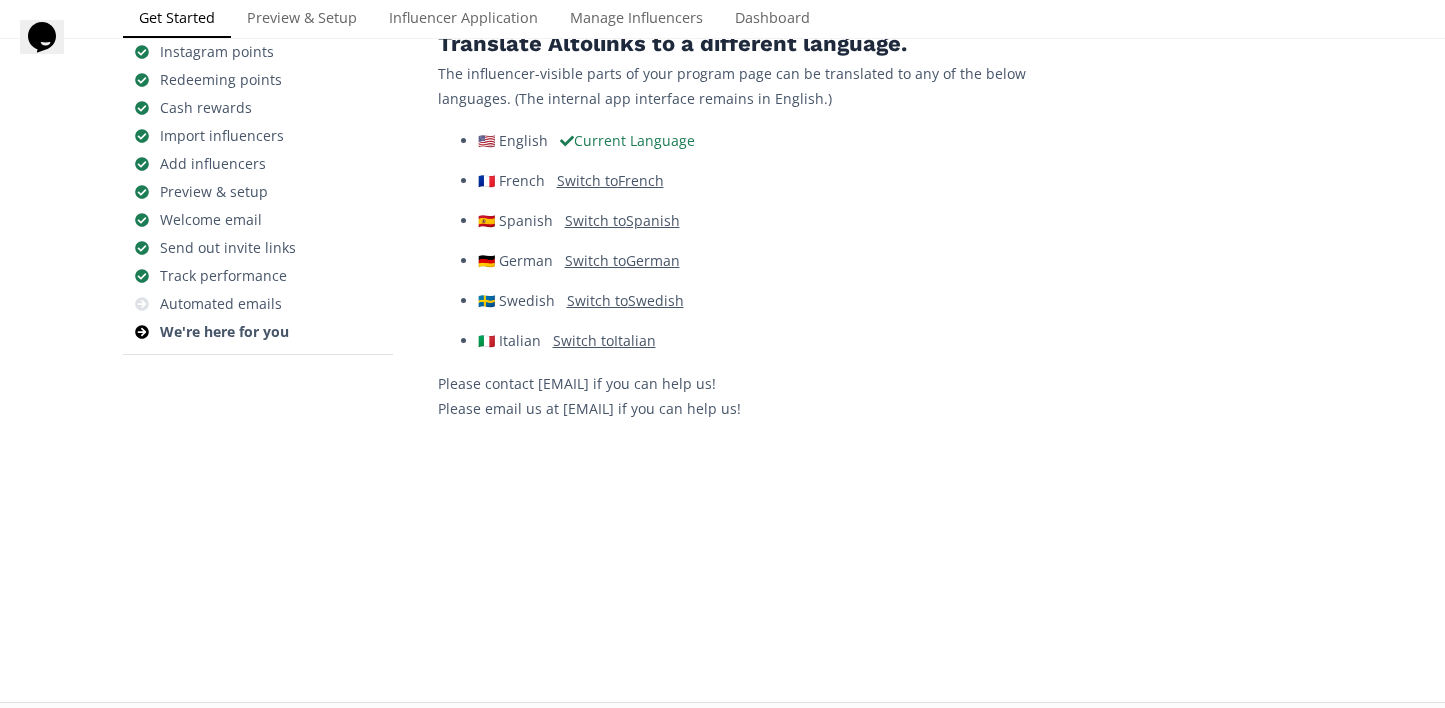 scroll, scrollTop: 372, scrollLeft: 0, axis: vertical 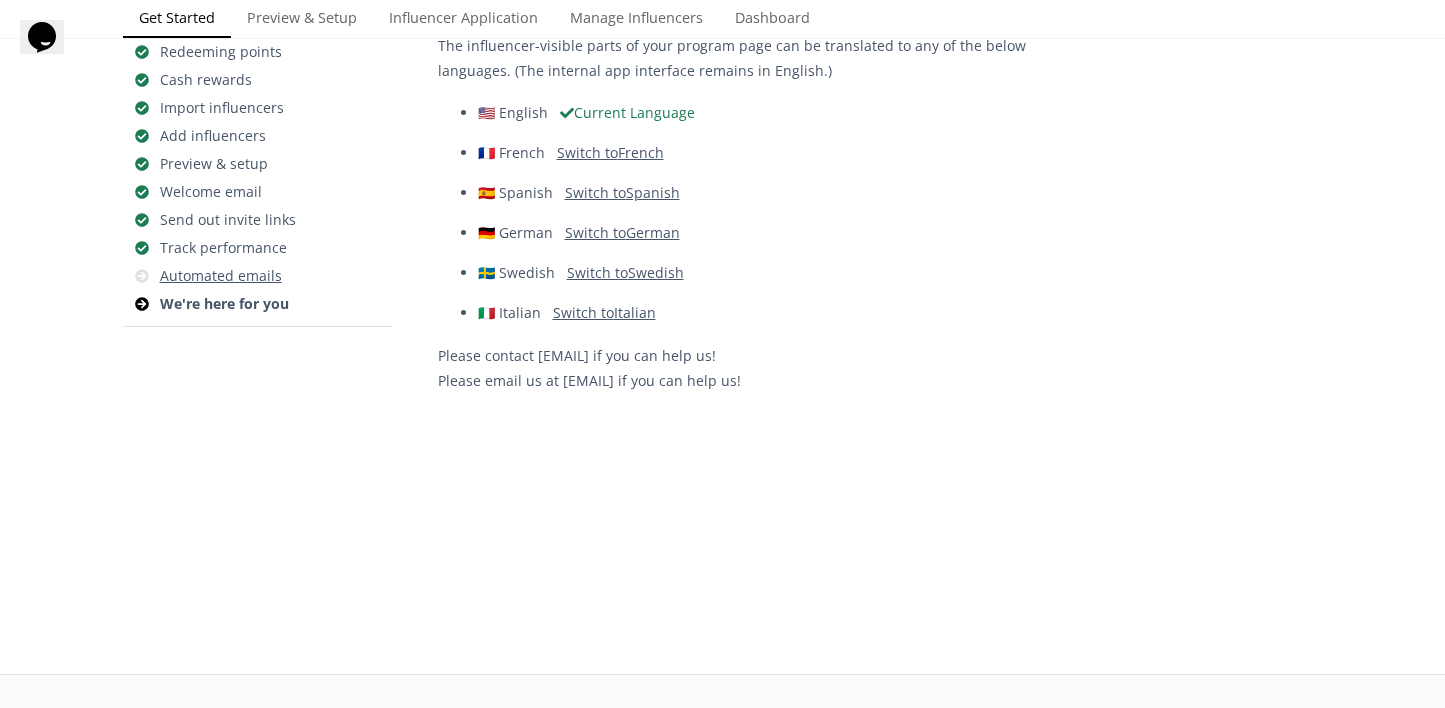 click on "Automated emails" at bounding box center (221, 276) 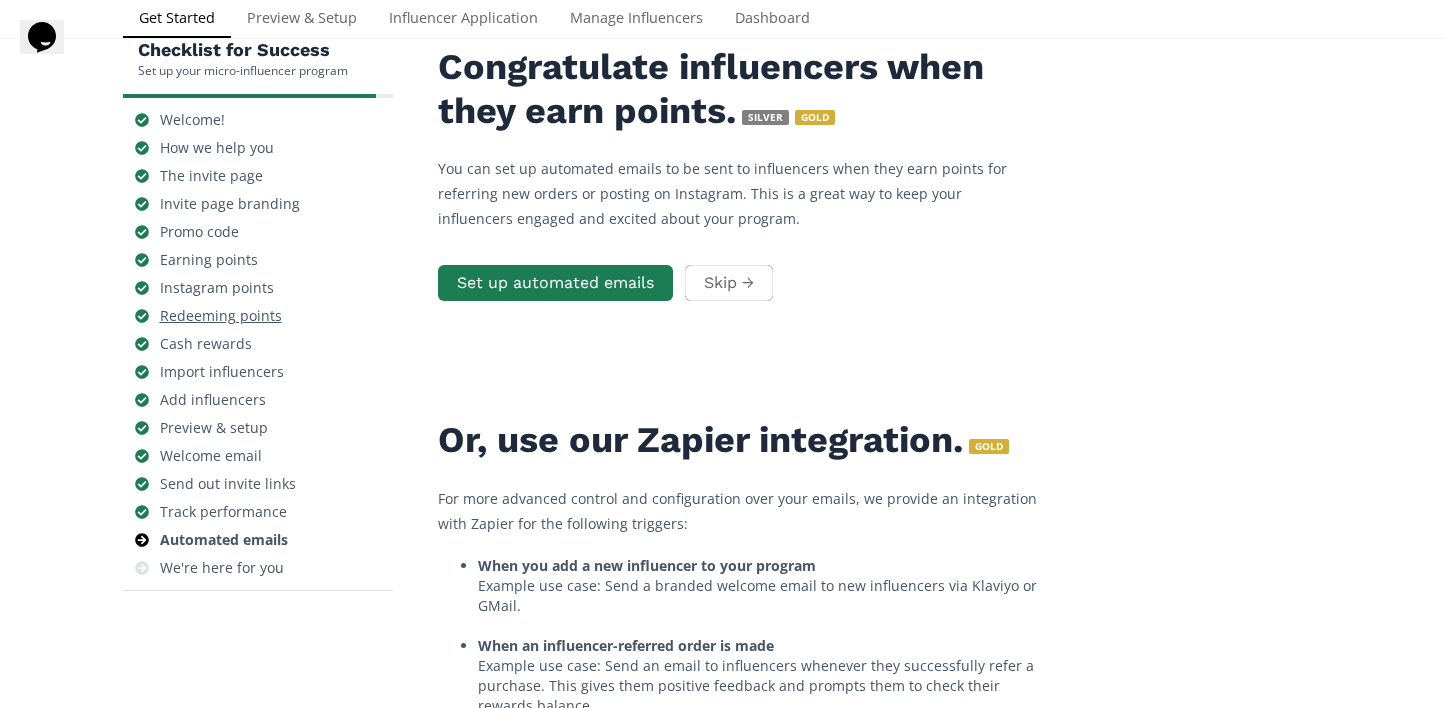 scroll, scrollTop: 80, scrollLeft: 0, axis: vertical 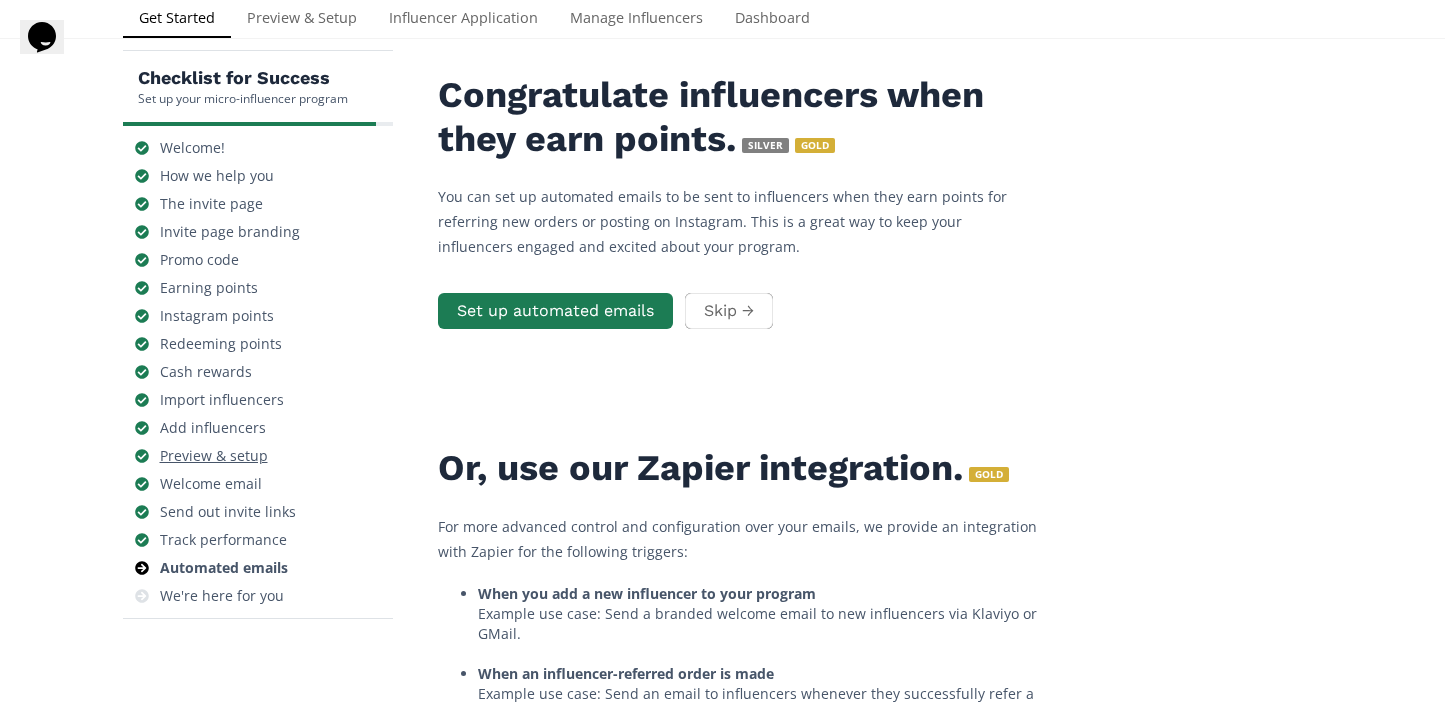 click on "Preview & setup" at bounding box center (214, 456) 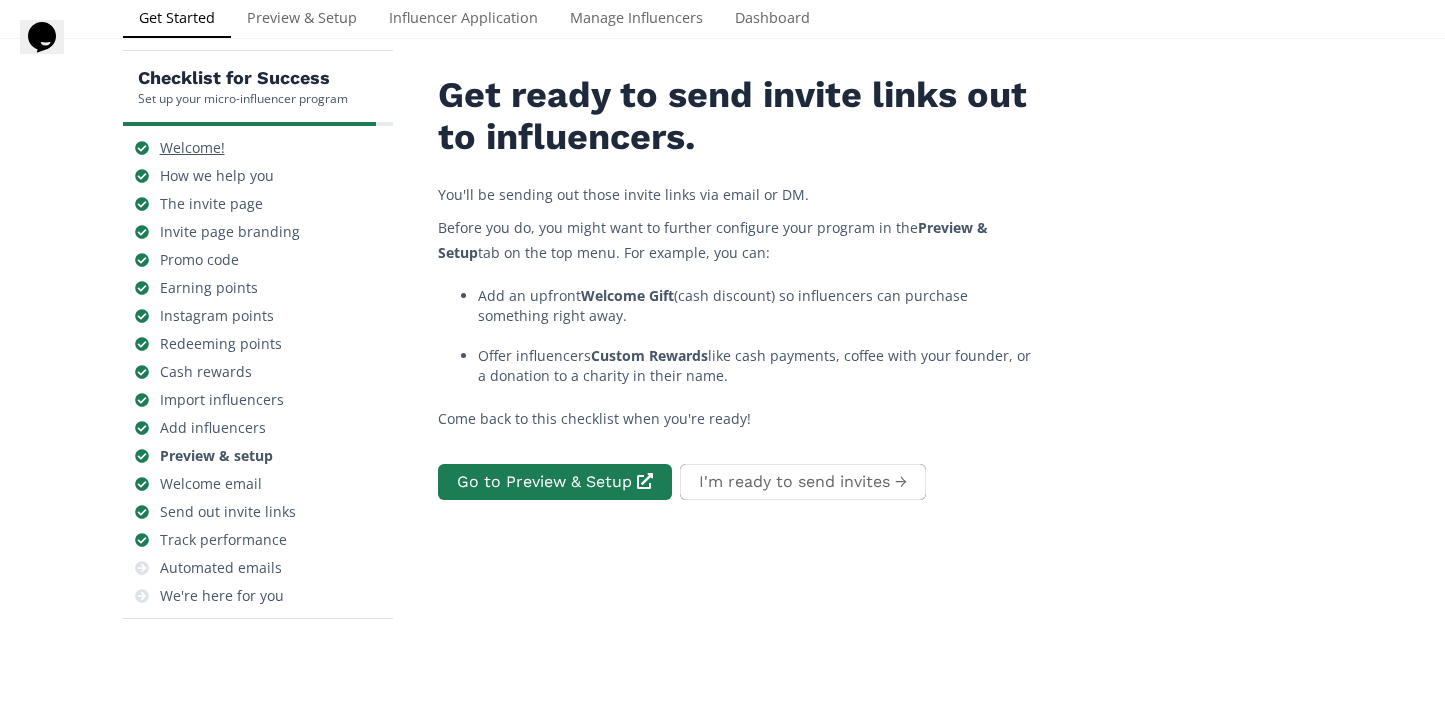 click on "Welcome!" at bounding box center [192, 148] 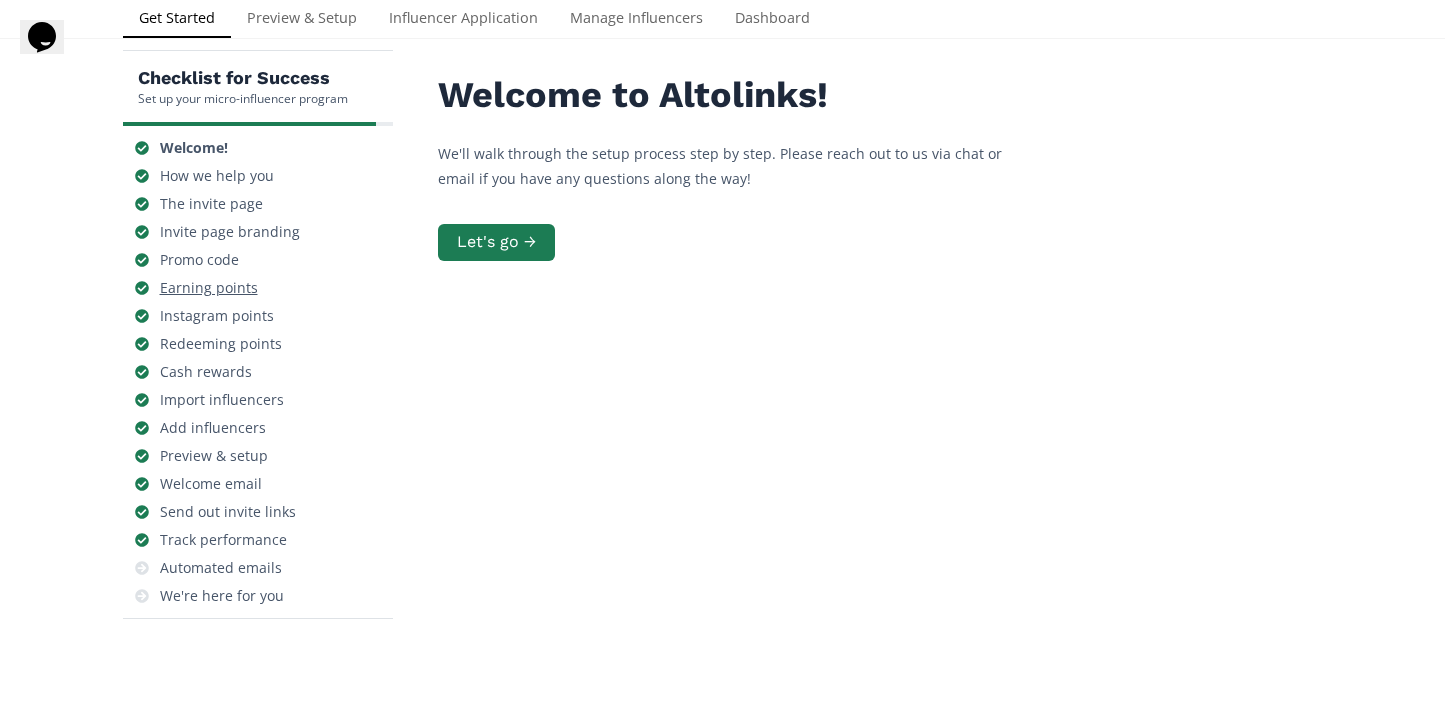 click on "Earning points" at bounding box center (209, 288) 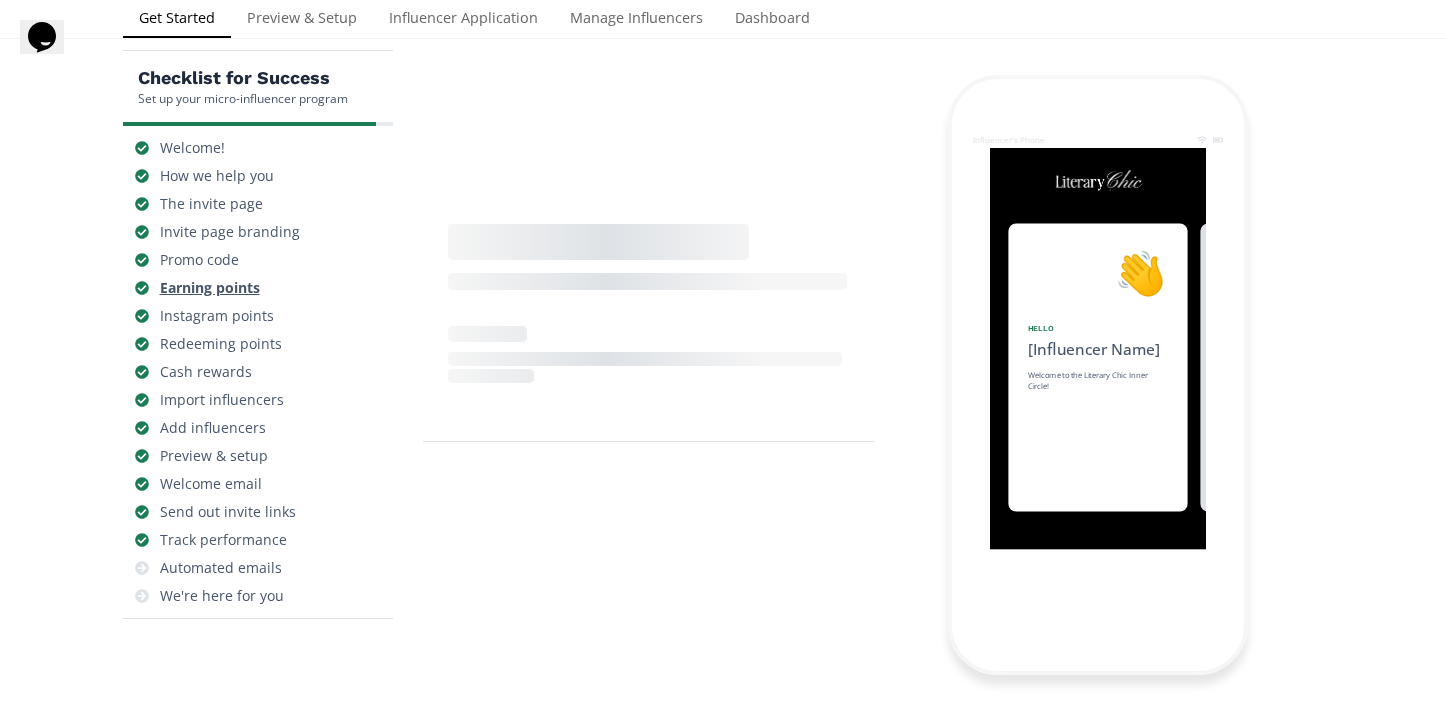 scroll, scrollTop: 0, scrollLeft: 1200, axis: horizontal 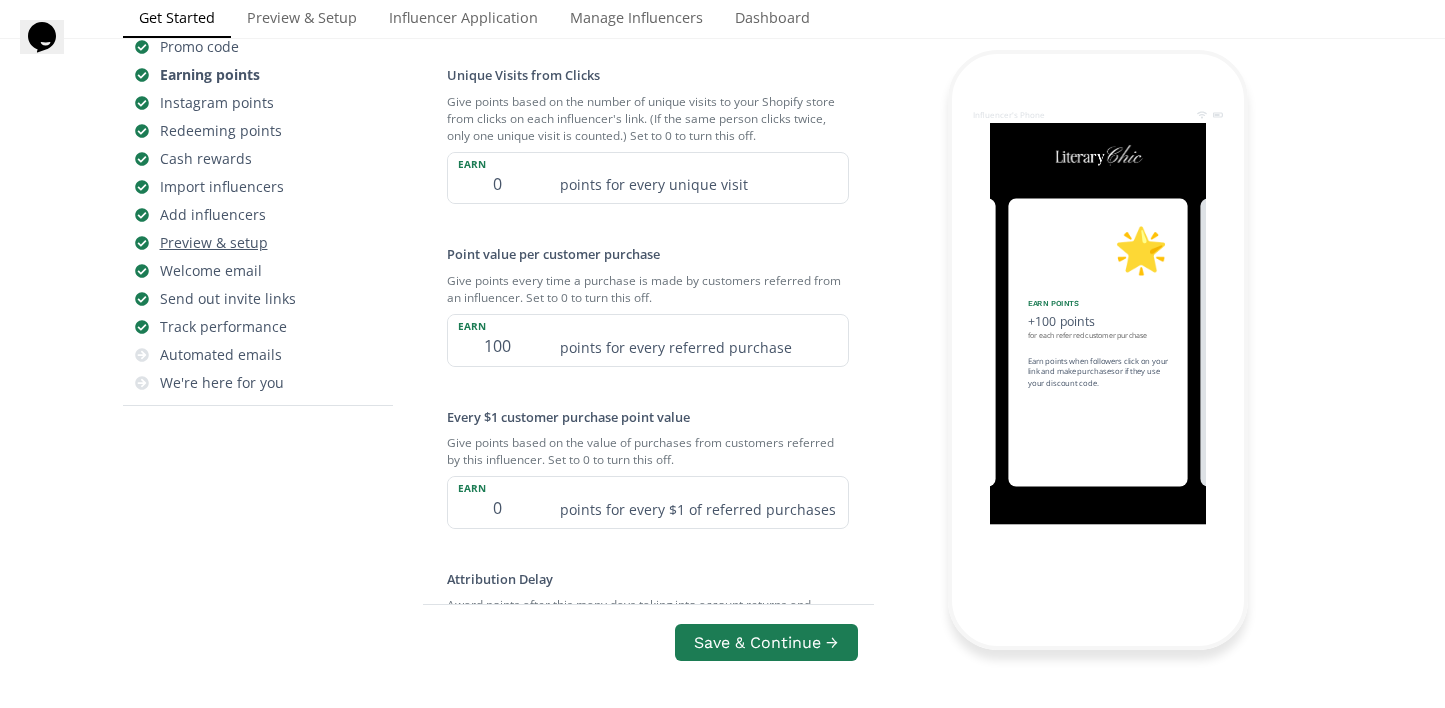 click on "Preview & setup" at bounding box center [214, 243] 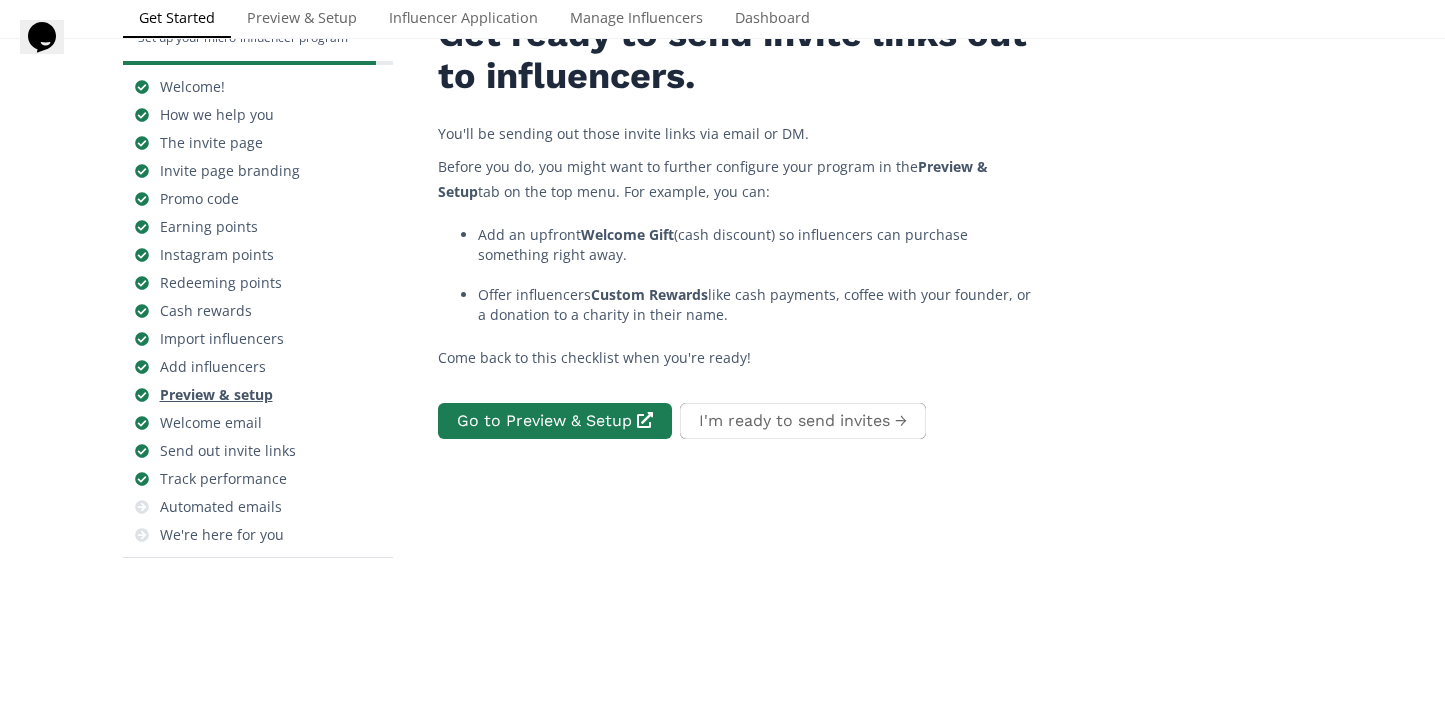 scroll, scrollTop: 80, scrollLeft: 0, axis: vertical 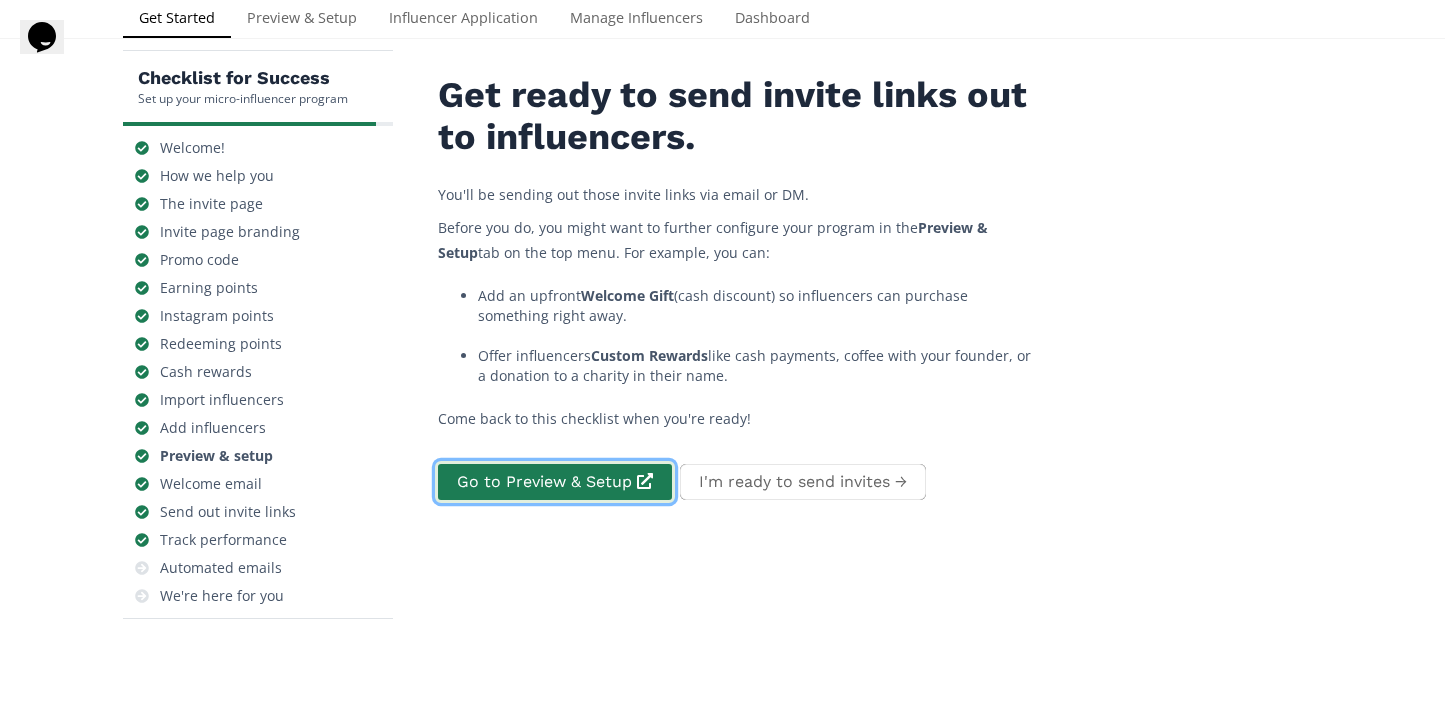 click on "Go to Preview & Setup" at bounding box center (555, 482) 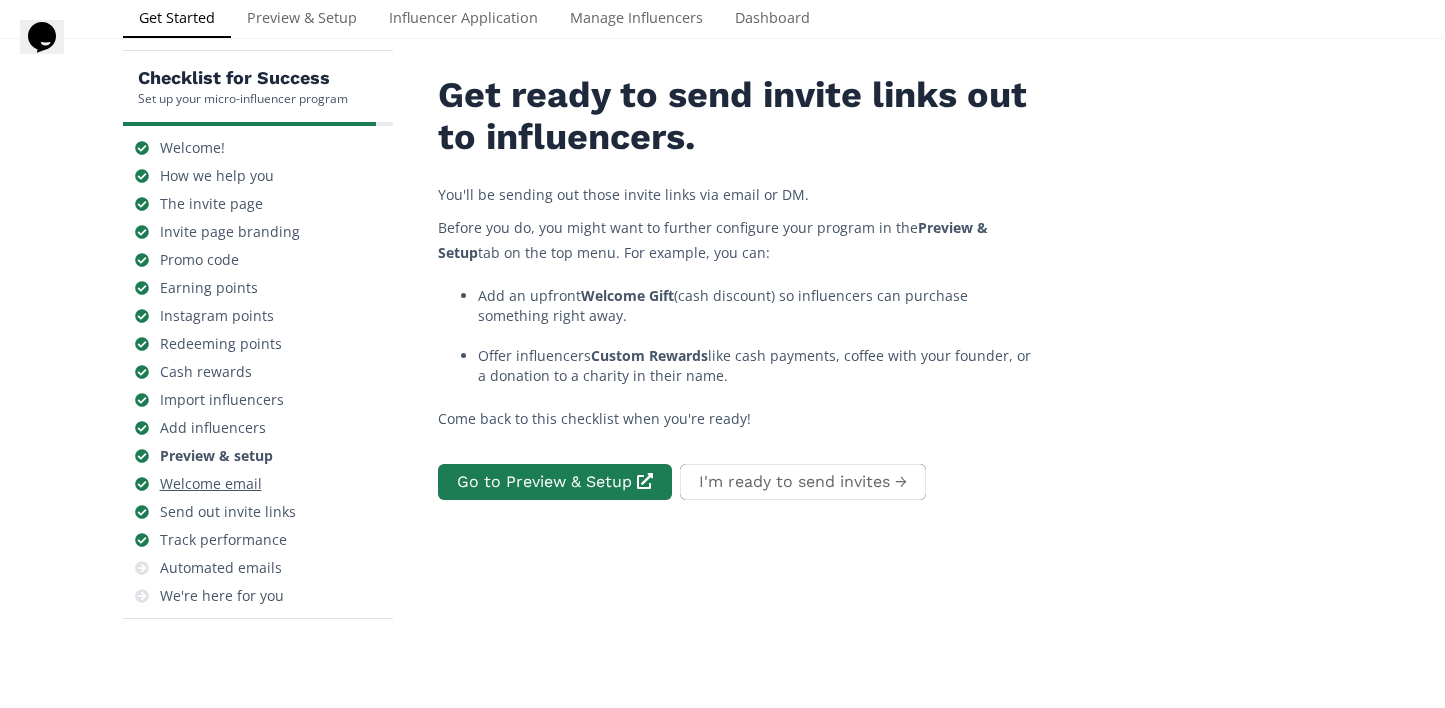 click on "Welcome email" at bounding box center [211, 484] 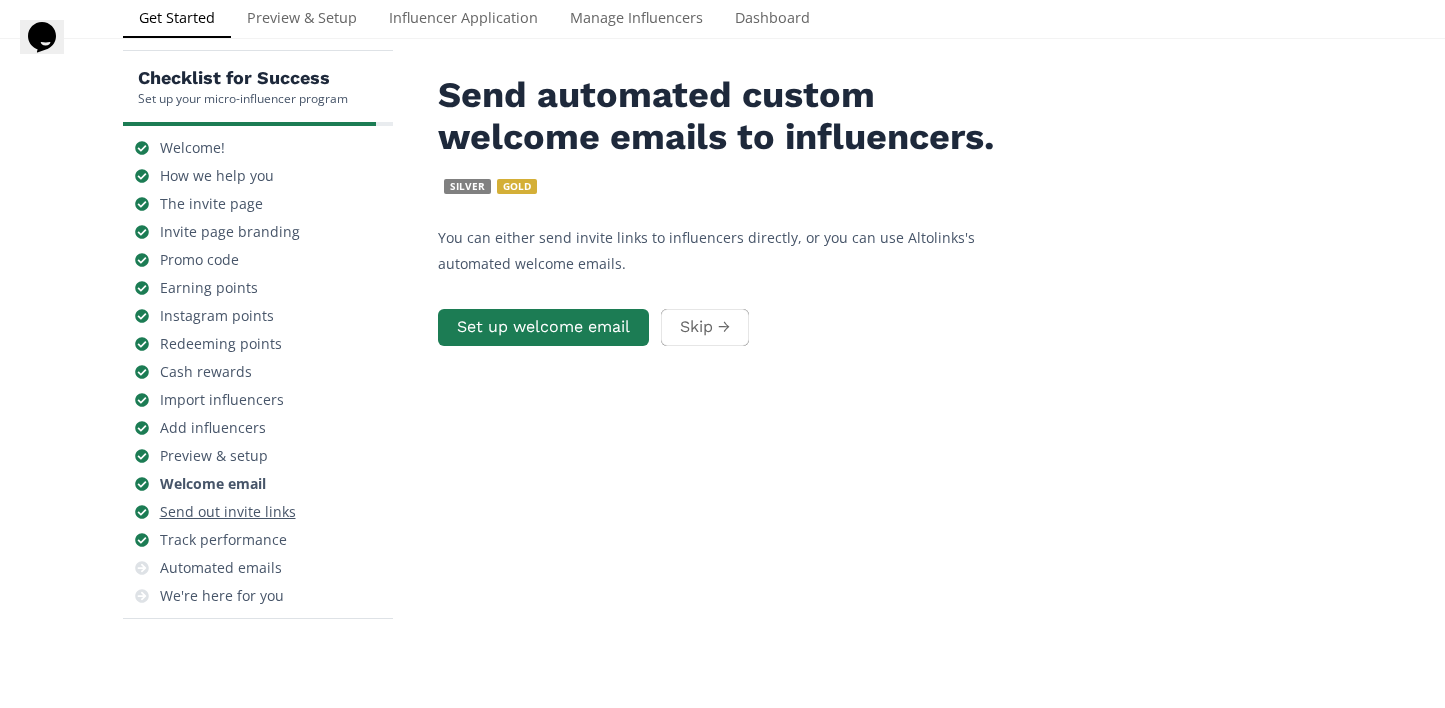 click on "Send out invite links" at bounding box center [228, 512] 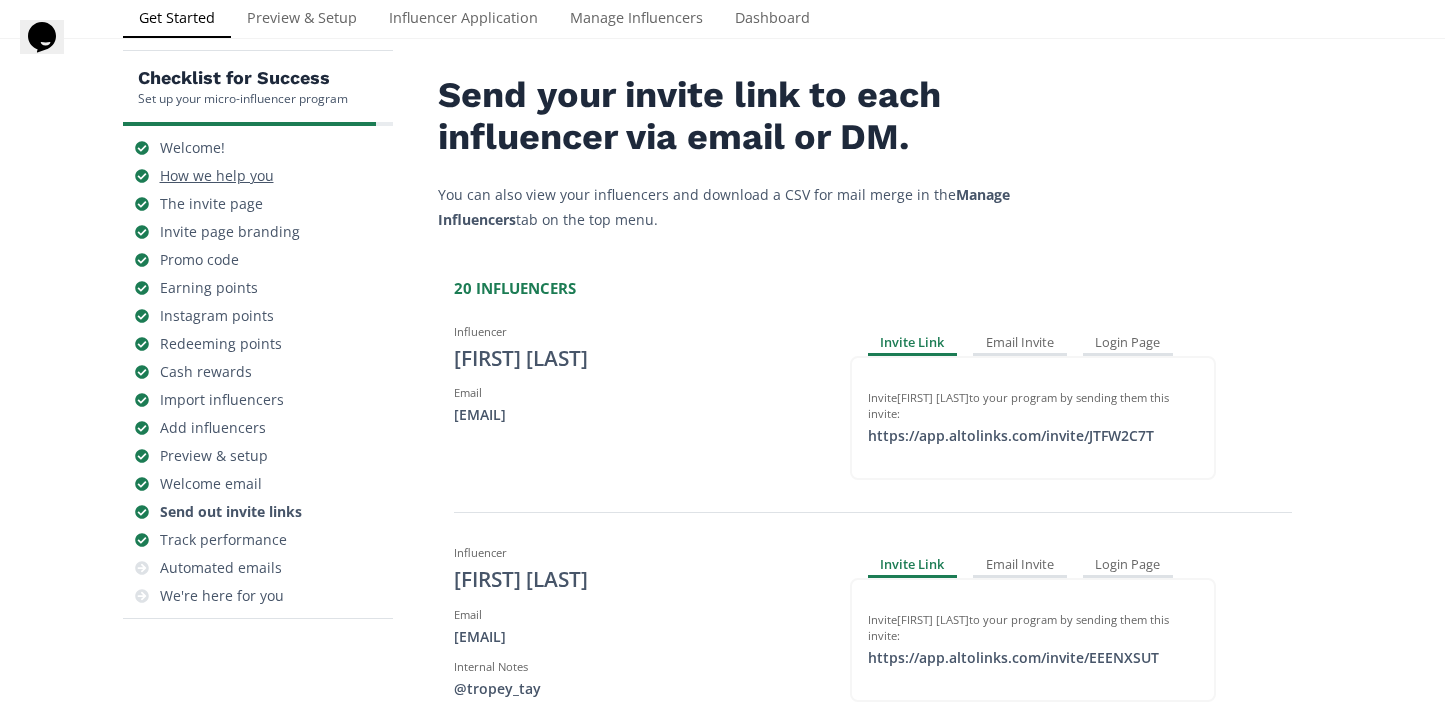 click on "How we help you" at bounding box center [217, 176] 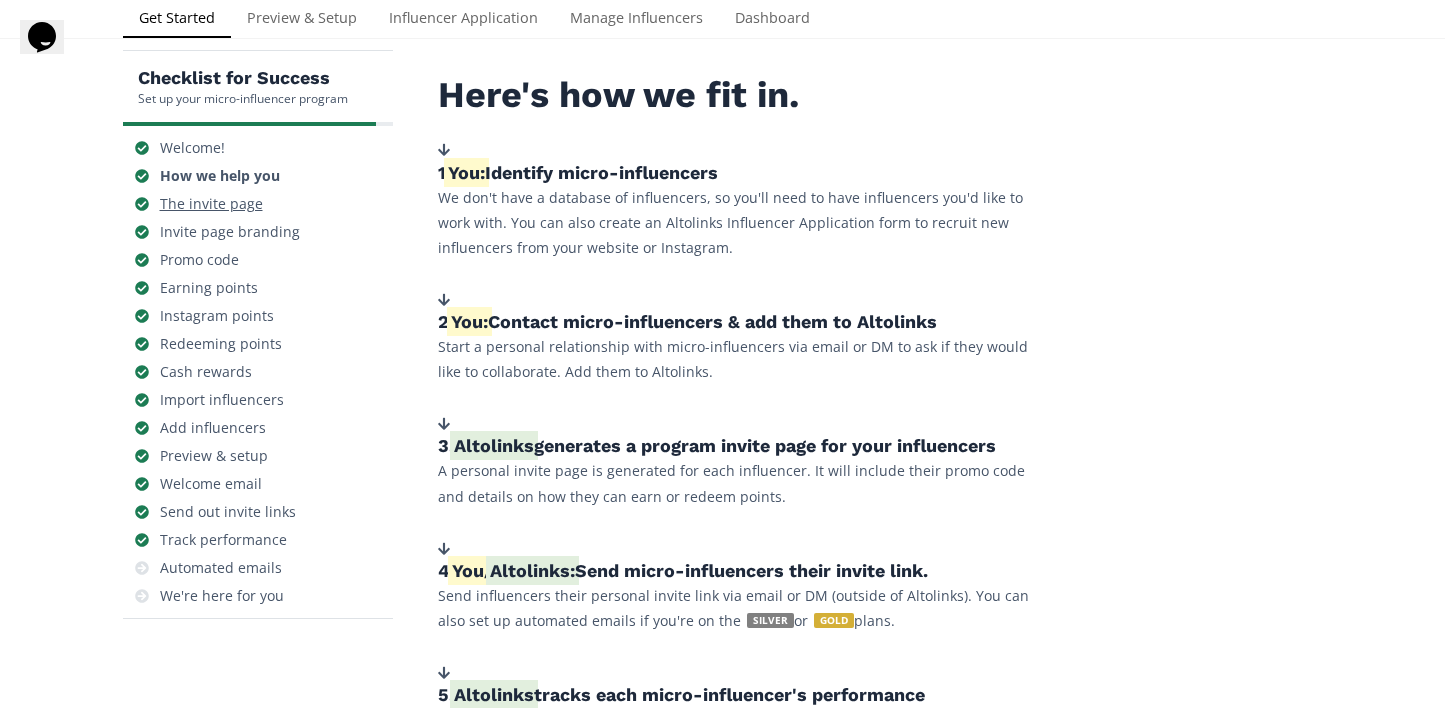 click on "The invite page" at bounding box center (211, 204) 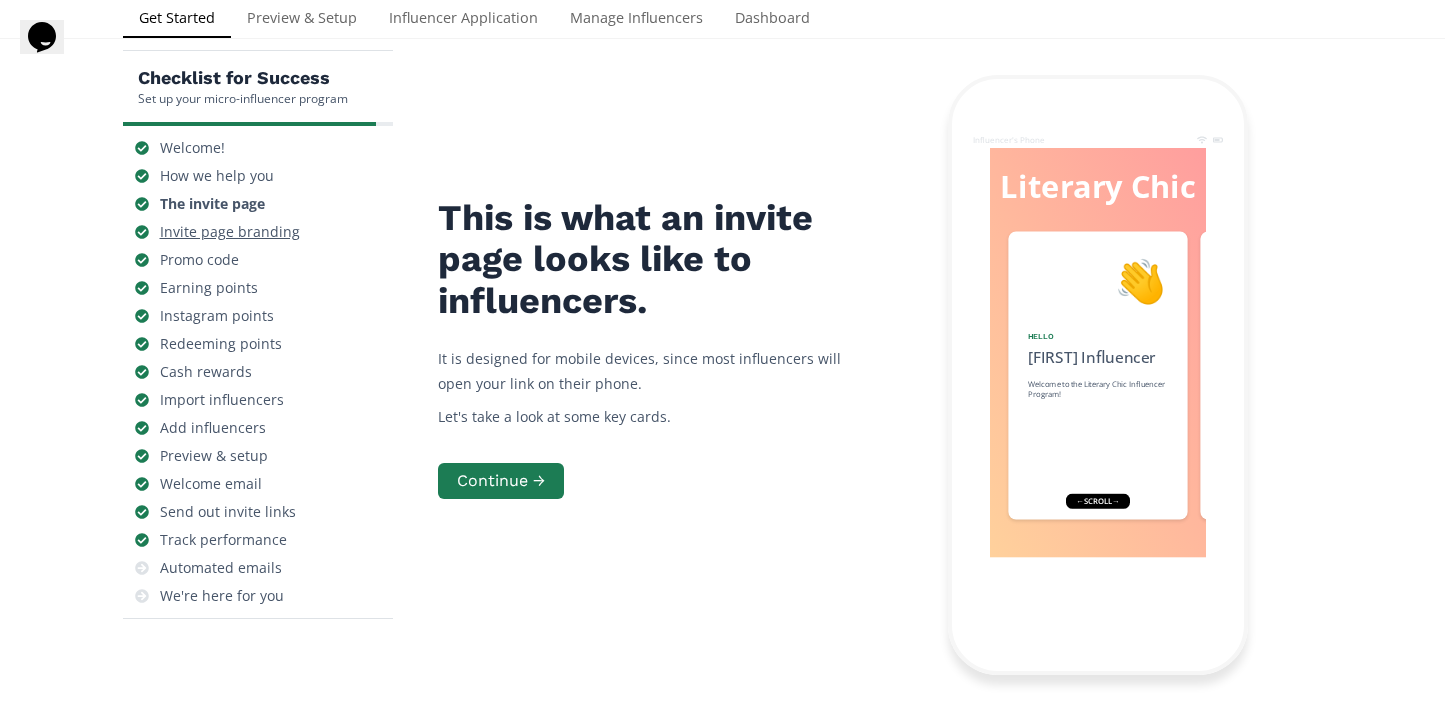 click on "Invite page branding" at bounding box center (230, 232) 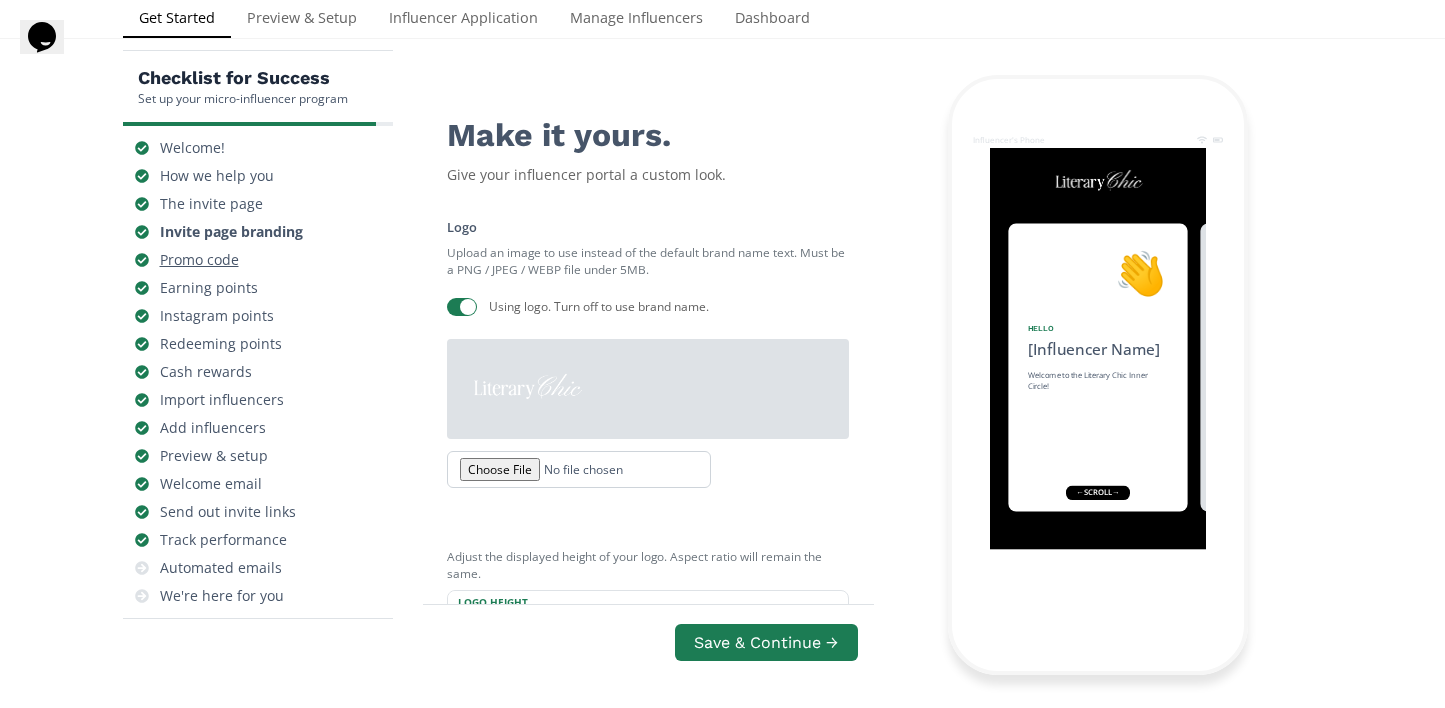 click on "Promo code" at bounding box center (199, 260) 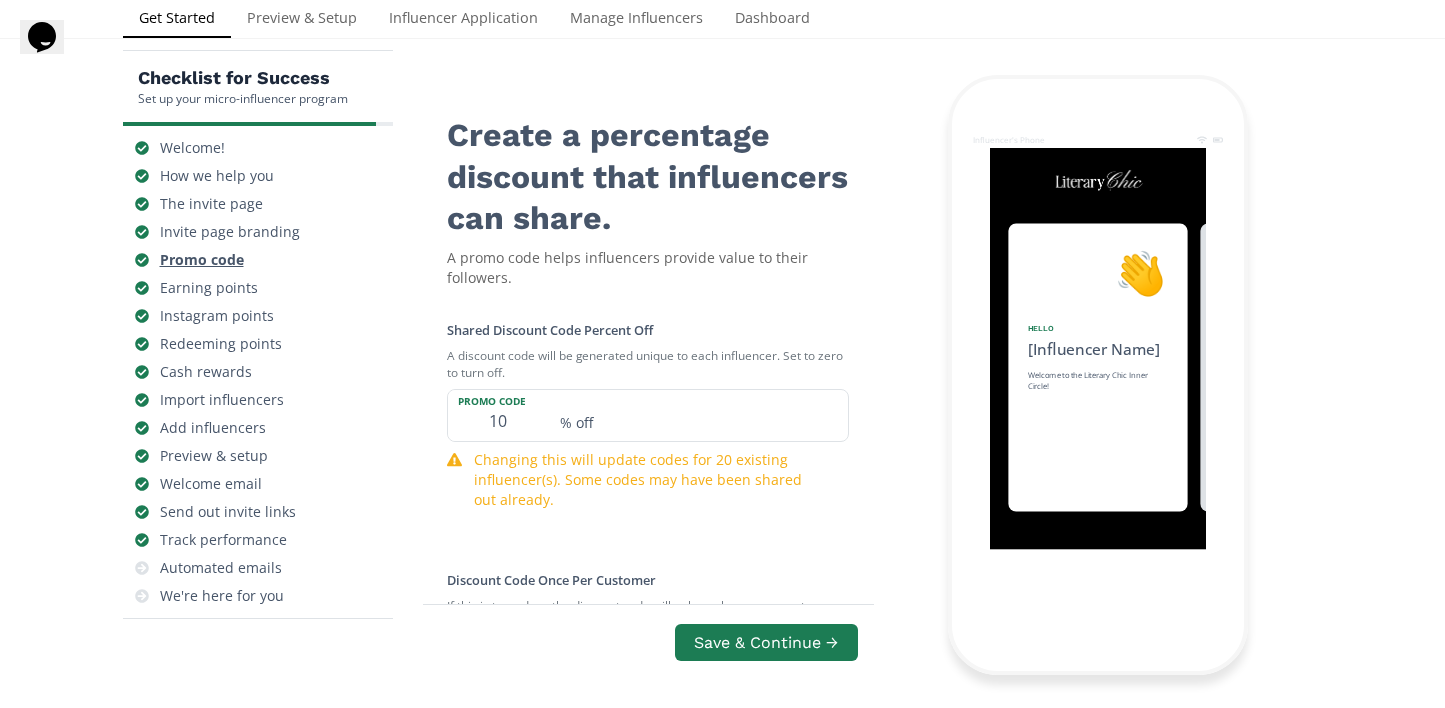 scroll, scrollTop: 0, scrollLeft: 600, axis: horizontal 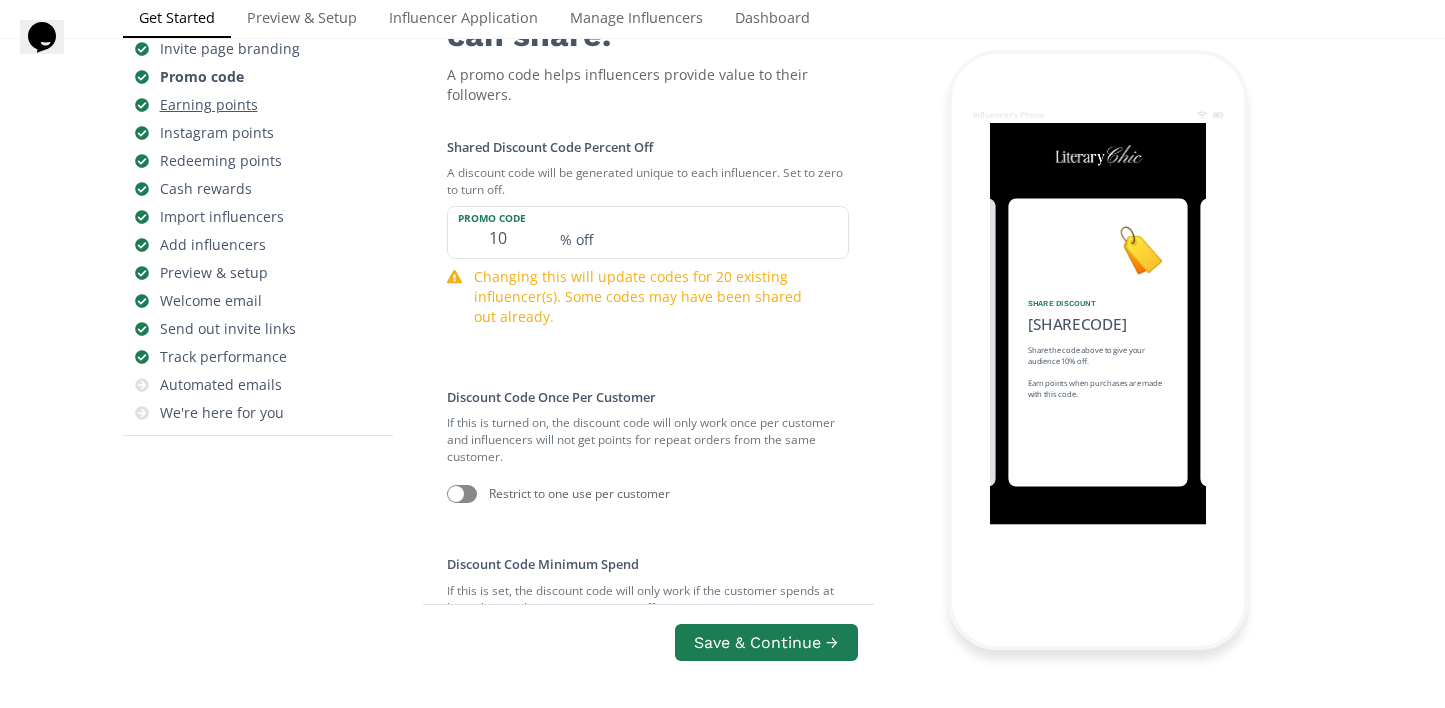 click on "Earning points" at bounding box center [209, 105] 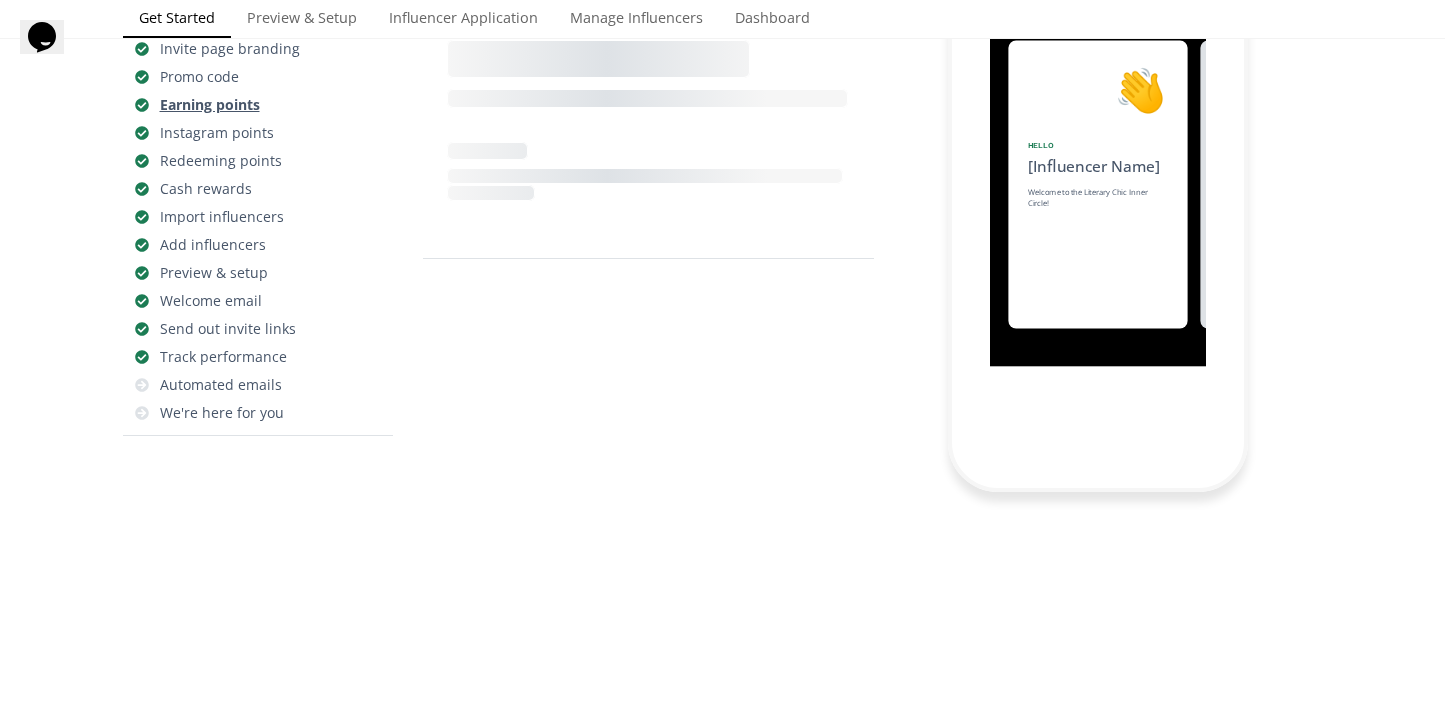 scroll, scrollTop: 119, scrollLeft: 0, axis: vertical 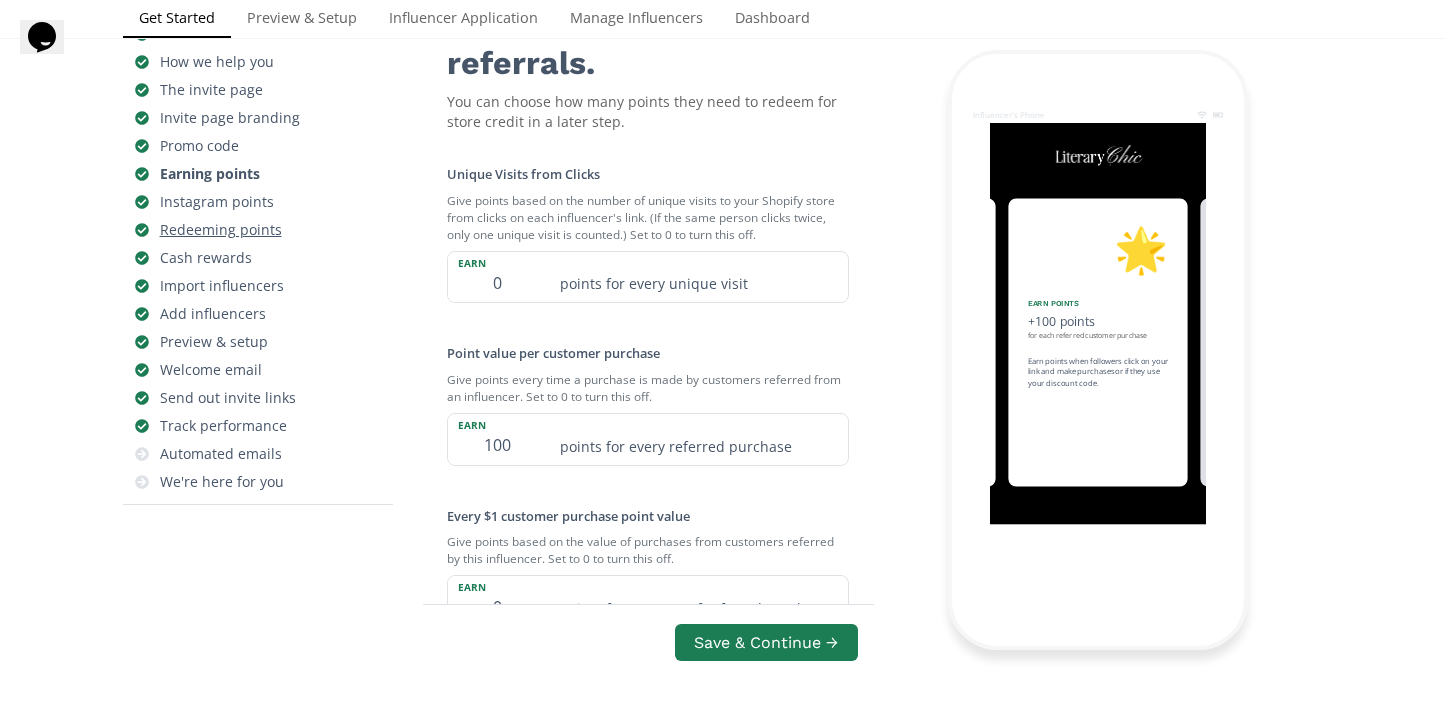 click on "Redeeming points" at bounding box center (221, 230) 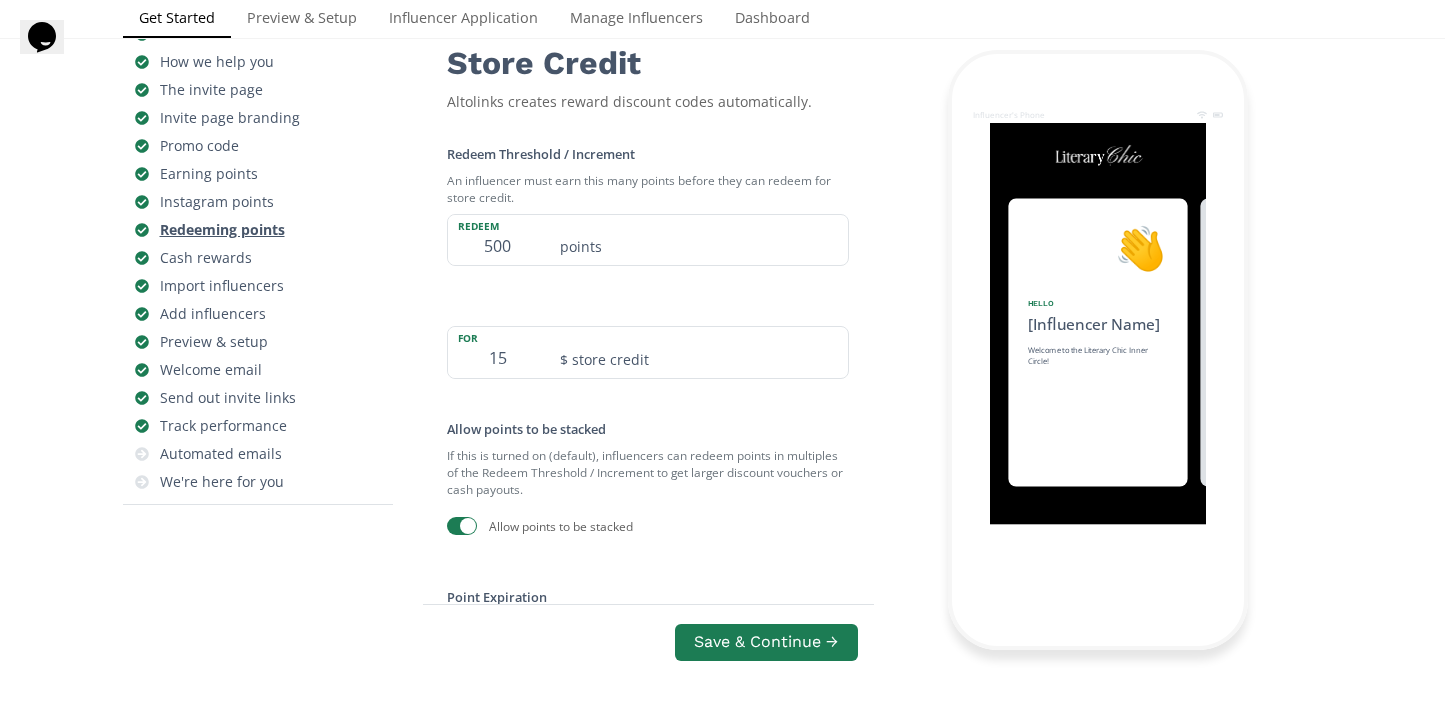 scroll, scrollTop: 90, scrollLeft: 0, axis: vertical 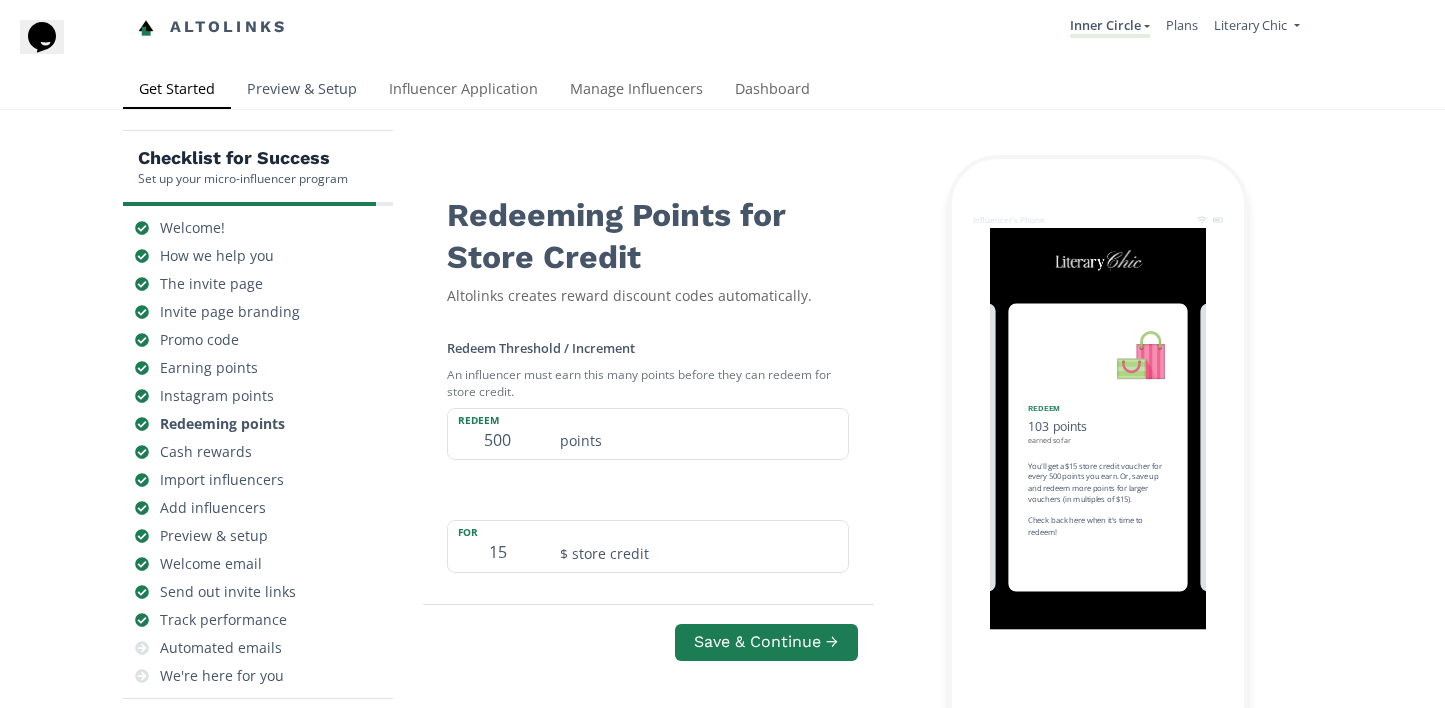 click on "Preview & Setup" at bounding box center (302, 91) 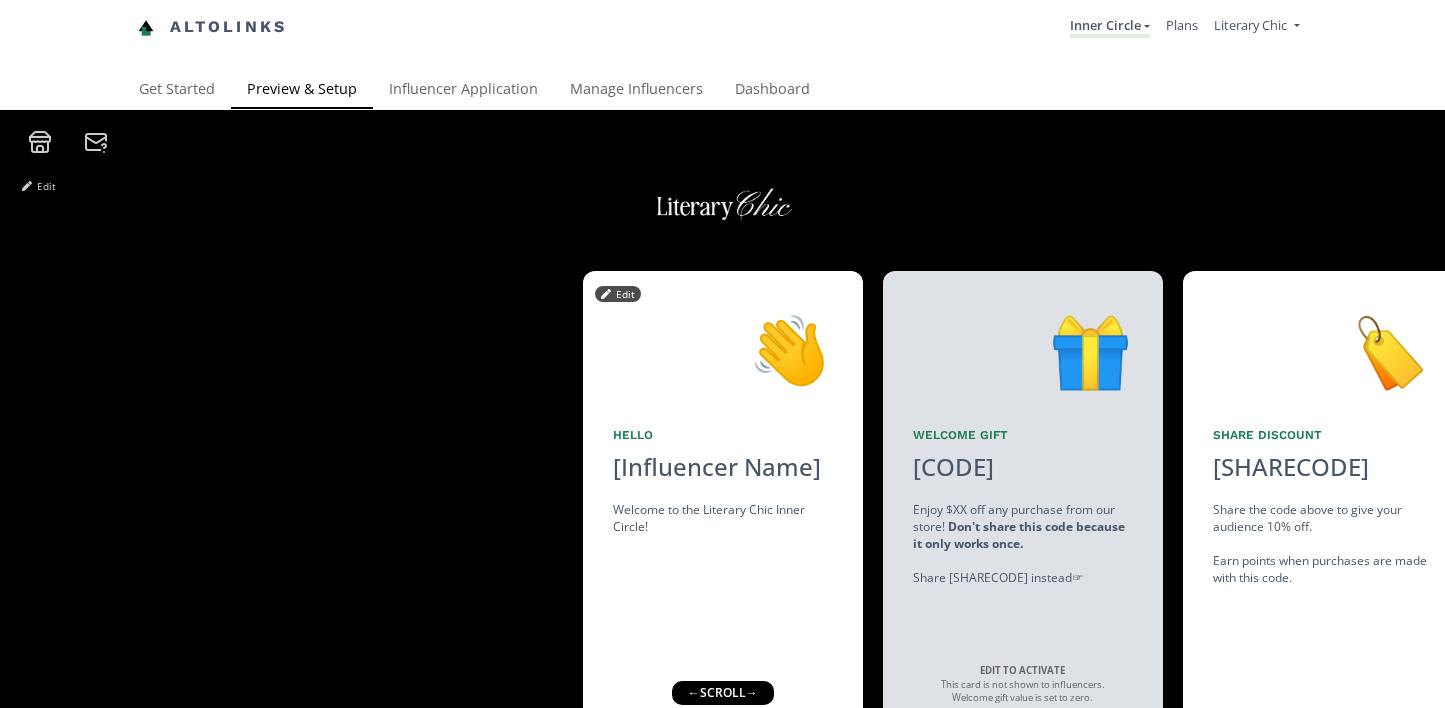 scroll, scrollTop: 0, scrollLeft: 0, axis: both 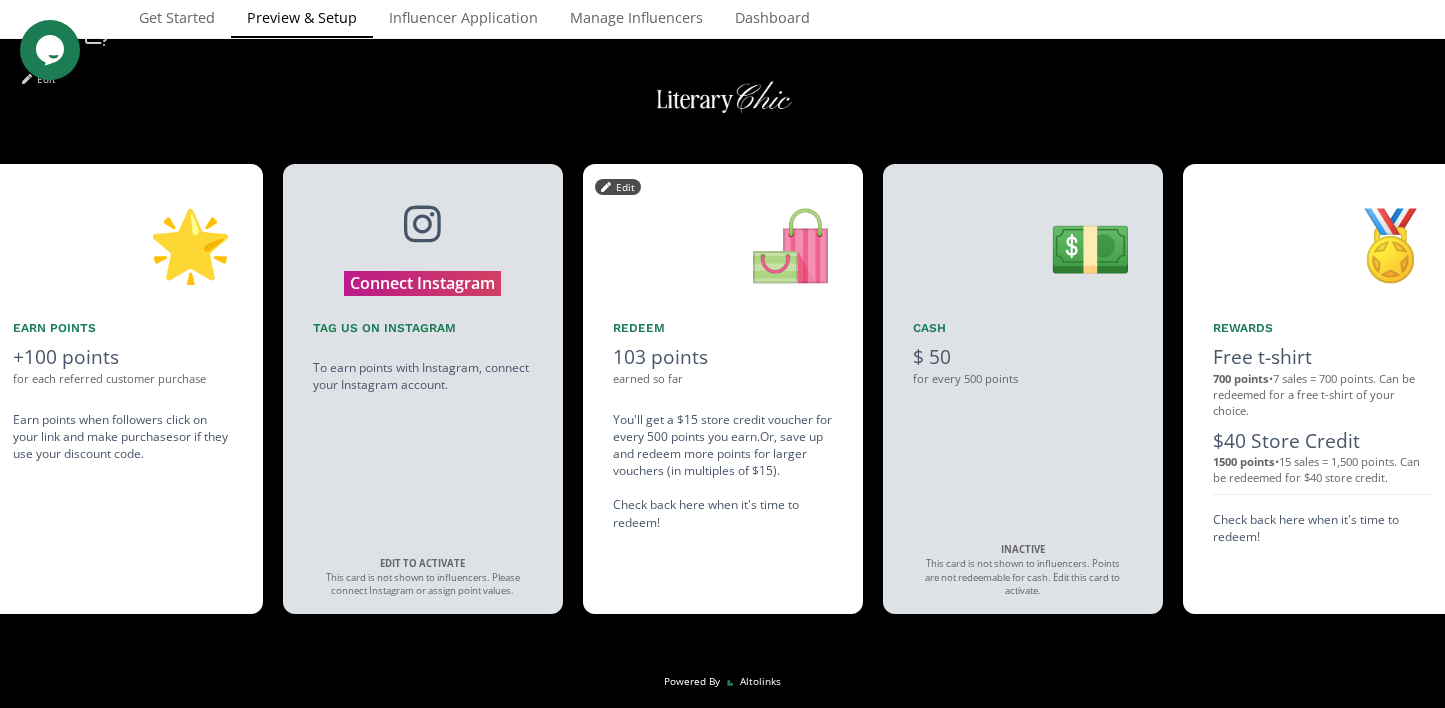 click on "You'll get a $15 store credit voucher for every 500 points you earn.  Or, save up and redeem more points for larger vouchers (in multiples of $15). Check back here when it's time to redeem!" at bounding box center [723, 471] 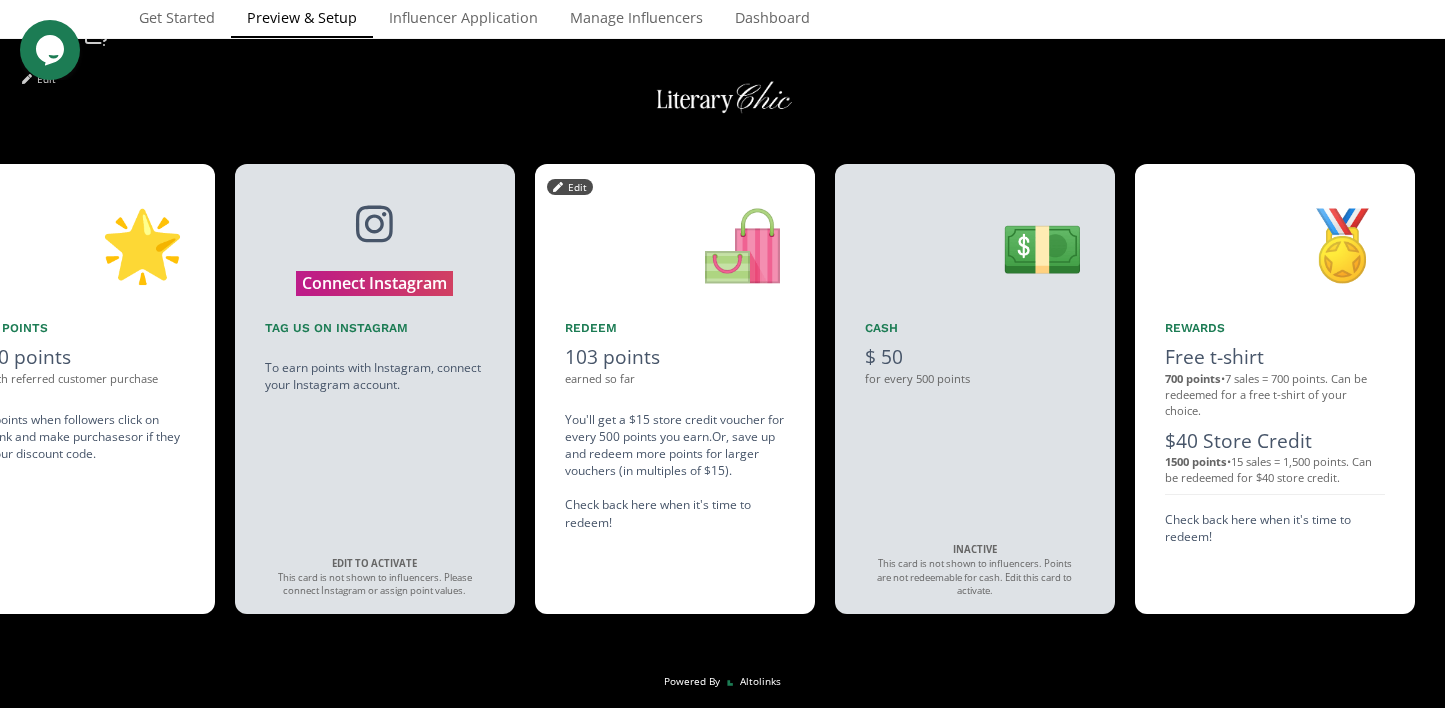 scroll, scrollTop: 0, scrollLeft: 1800, axis: horizontal 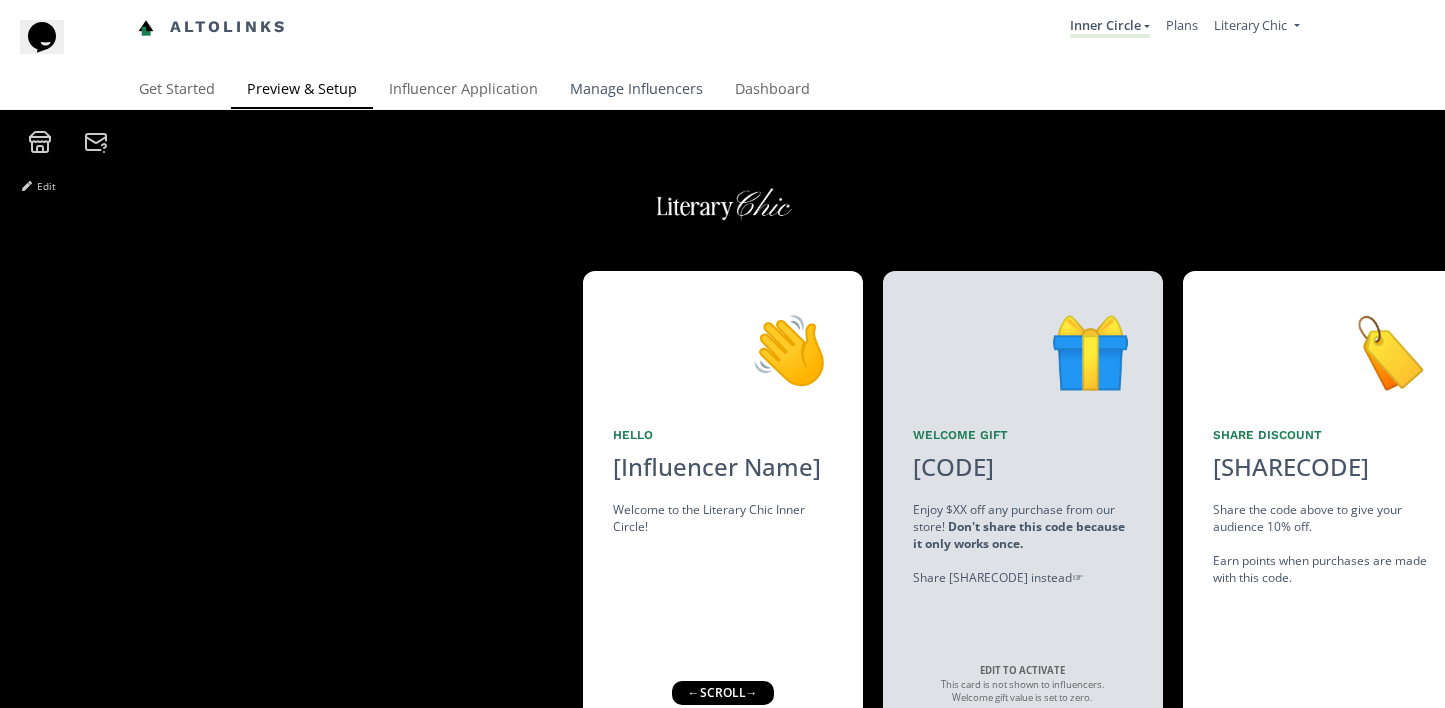 click on "Manage Influencers" at bounding box center (636, 91) 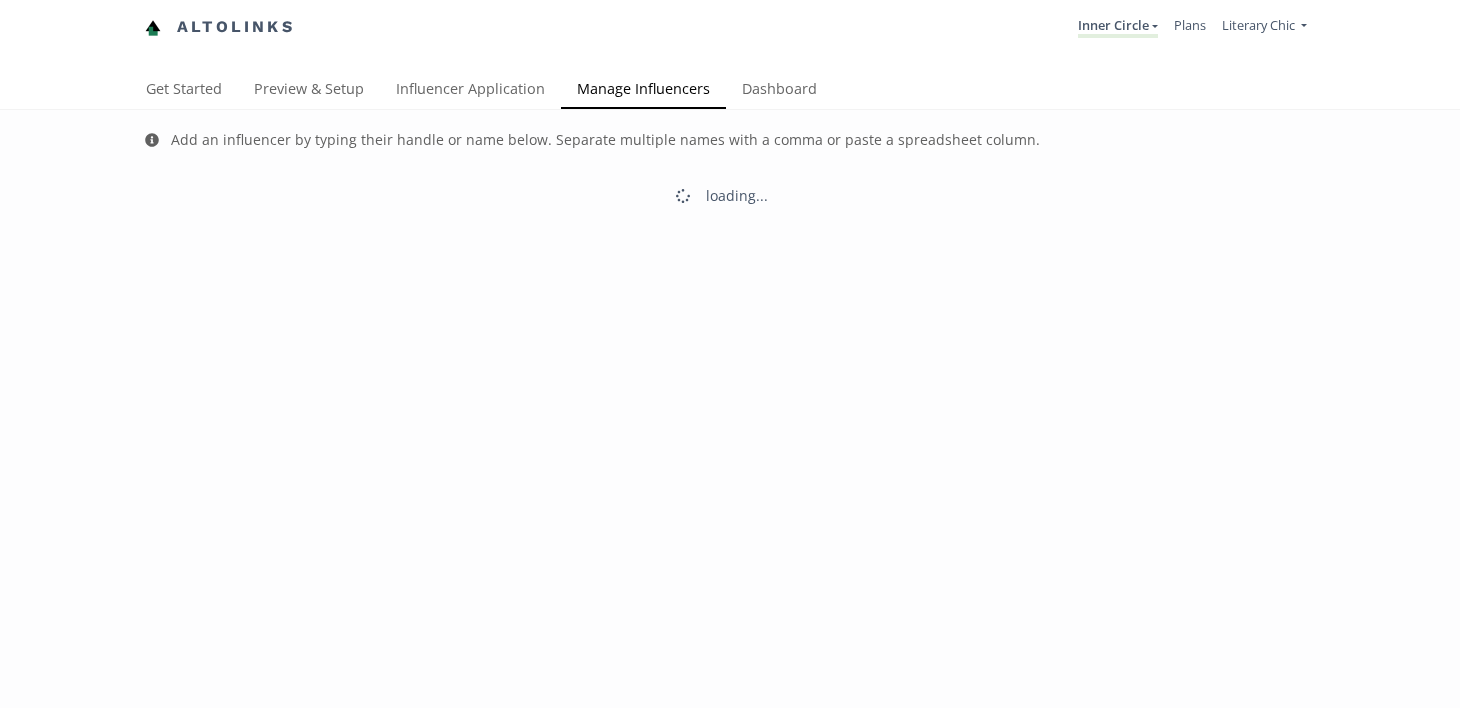 scroll, scrollTop: 0, scrollLeft: 0, axis: both 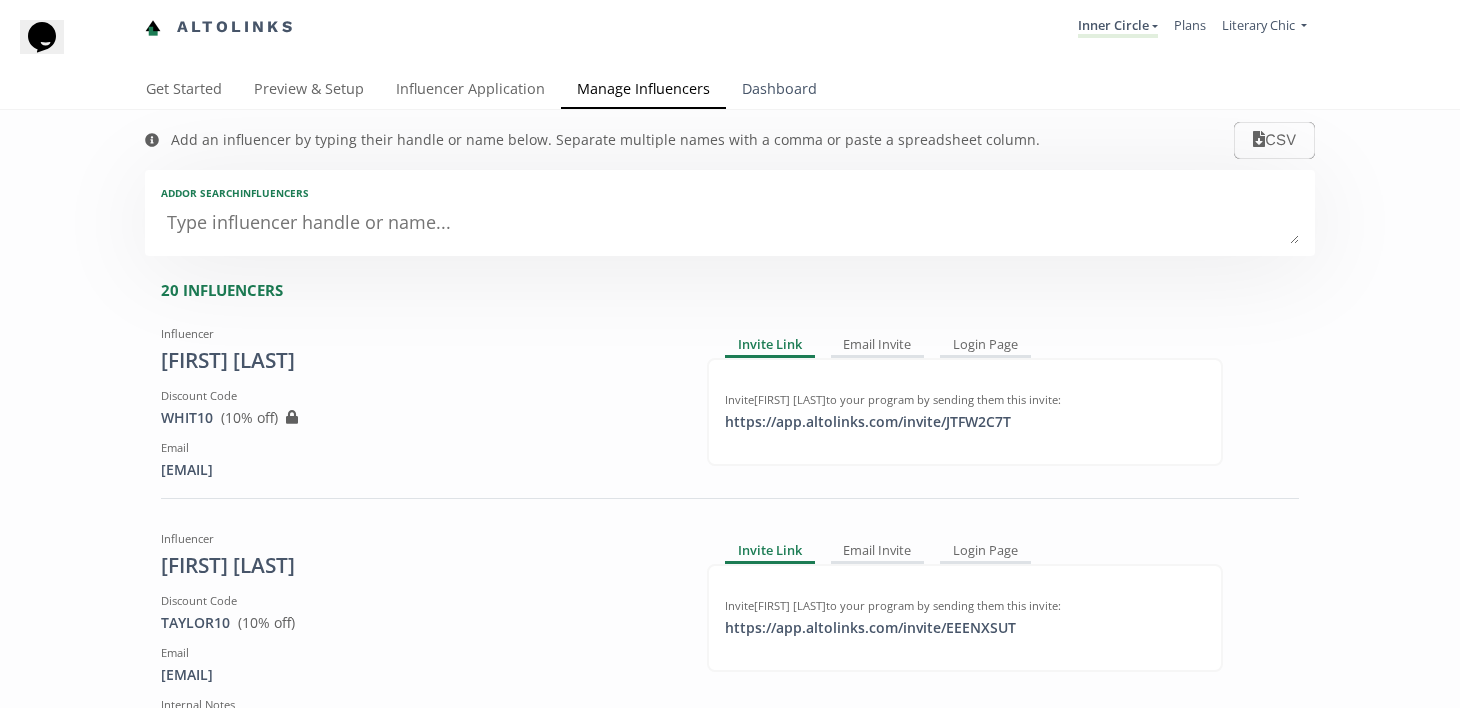 click on "Dashboard" at bounding box center (779, 91) 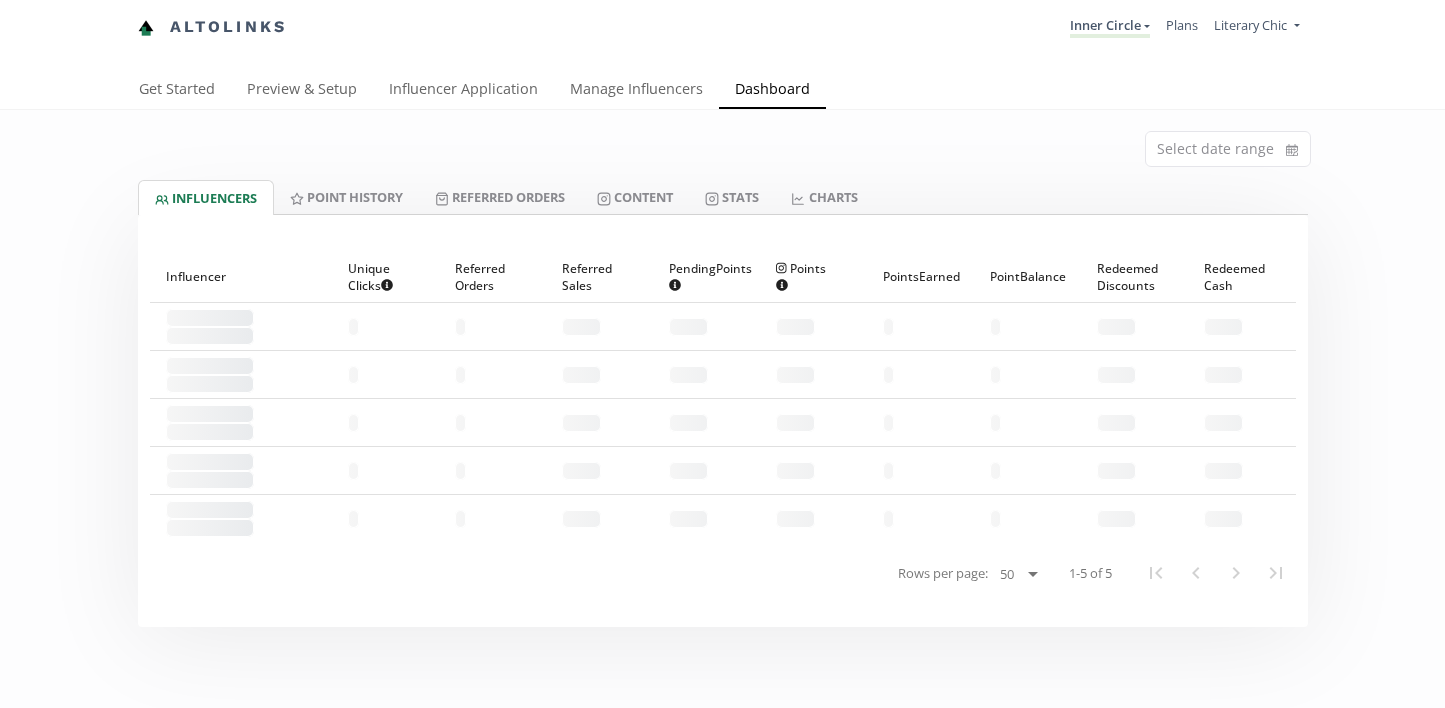 scroll, scrollTop: 0, scrollLeft: 0, axis: both 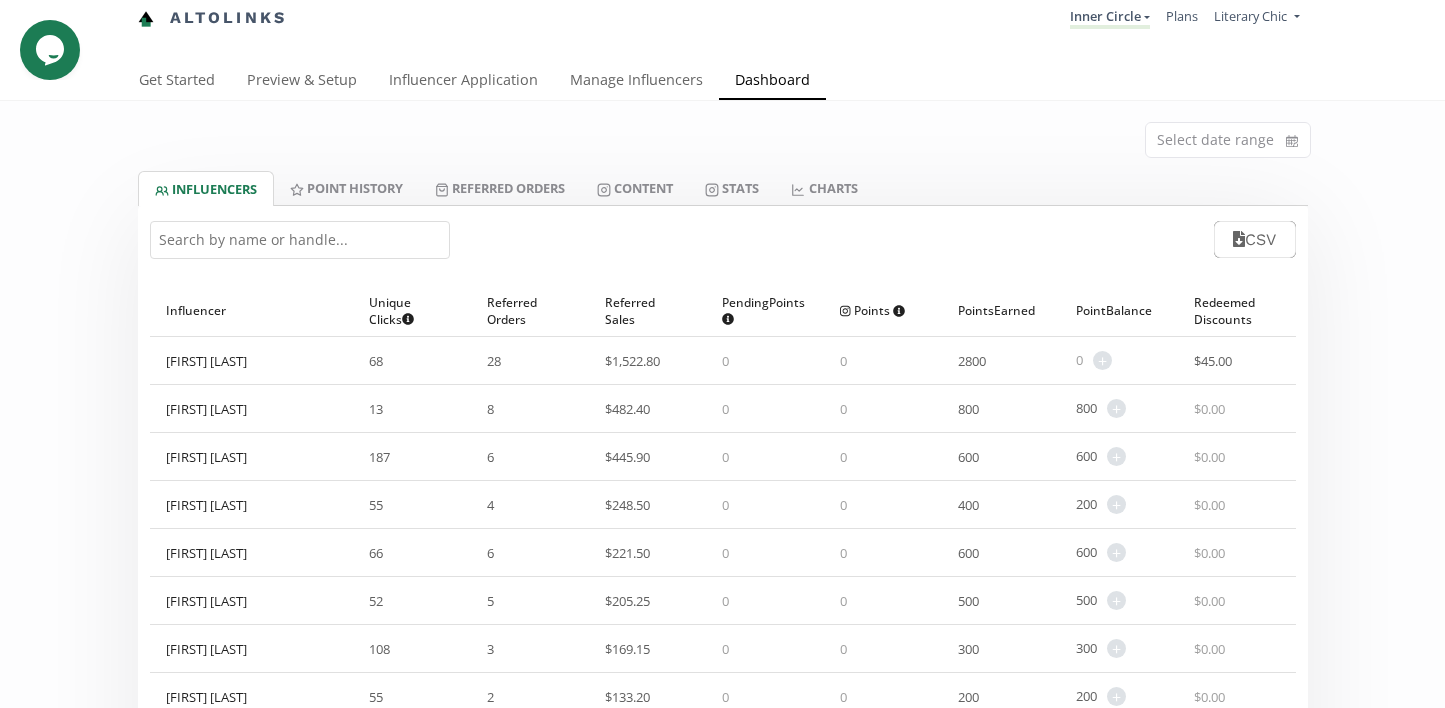 click on "Select date range INFLUENCERS Point HISTORY Referred Orders Content Stats CHARTS INFLUENCERS Point HISTORY Referred Orders Content Stats CHARTS  CSV     Influencer ▲ Unique Clicks  Does not count clicks from bots. Multiple clicks from the same browser only count once. ▲ Referred Orders ▲ Referred Sales ▲ Pending  Points   Total  points  pending from Instagram activity or sales during attribution period. This updates every 6 hours. ▲   Points   Total  points  earned from Instagram posts and stories. ▲ Points  Earned ▲ Point  Balance ▲ Redeemed Discounts ▲ [FIRST] [LAST] 68 28 $ 1,522.80 0 0 2800 0 + Adjust point balance $ 45.00 [FIRST] [LAST] 13 8 $ 482.40 0 0 800 800 + Adjust point balance $ 0.00 [FIRST] [LAST] 187 6 $ 445.90 0 0 600 600 + Adjust point balance $ 0.00 [FIRST] [LAST] 55 4 $ 248.50 0 0 400 200 + Adjust point balance $ 0.00 [FIRST] [LAST] 66 6 $ 221.50 0 0 600 600 + Adjust point balance $ 0.00 [FIRST] [LAST] 52 5 $ 205.25 0 0 500 500 + Adjust point balance $ 0.00 [FIRST] [LAST] 108 3 $" at bounding box center (722, 741) 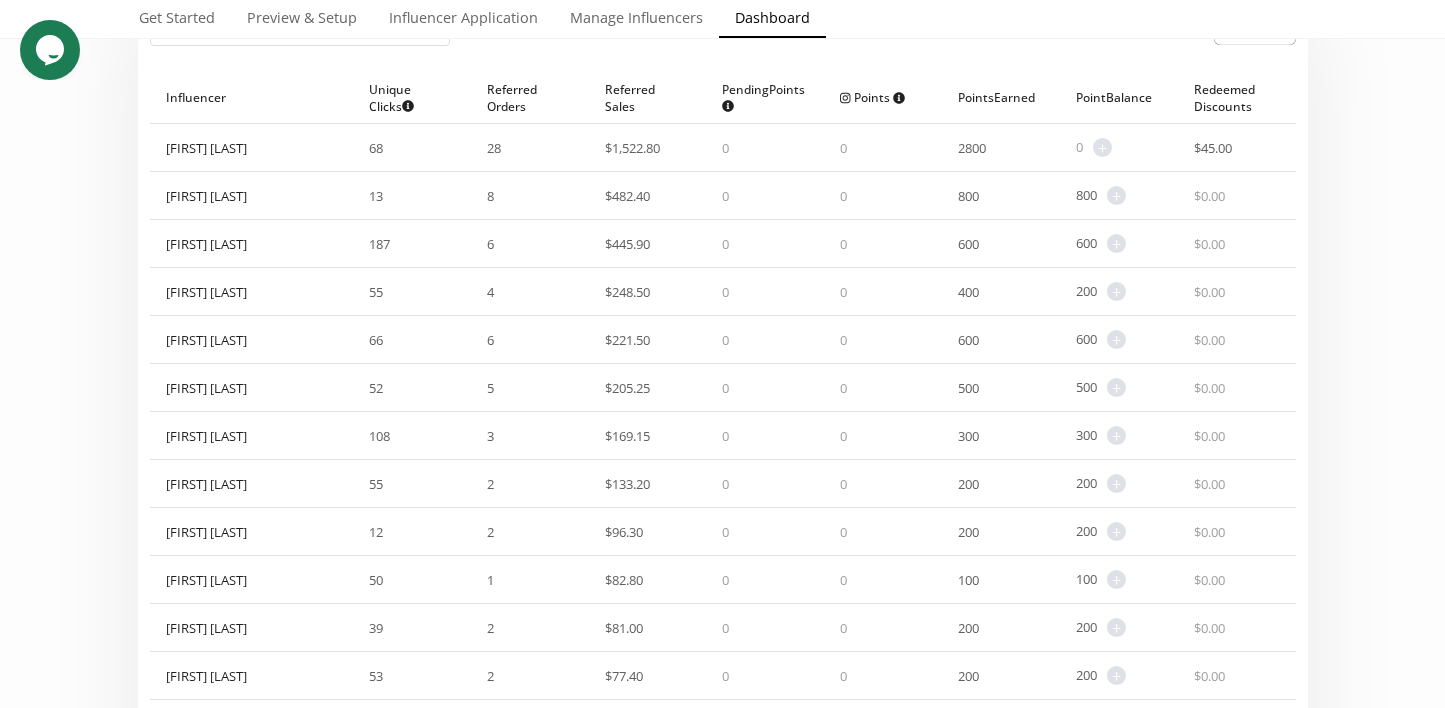 scroll, scrollTop: 215, scrollLeft: 0, axis: vertical 